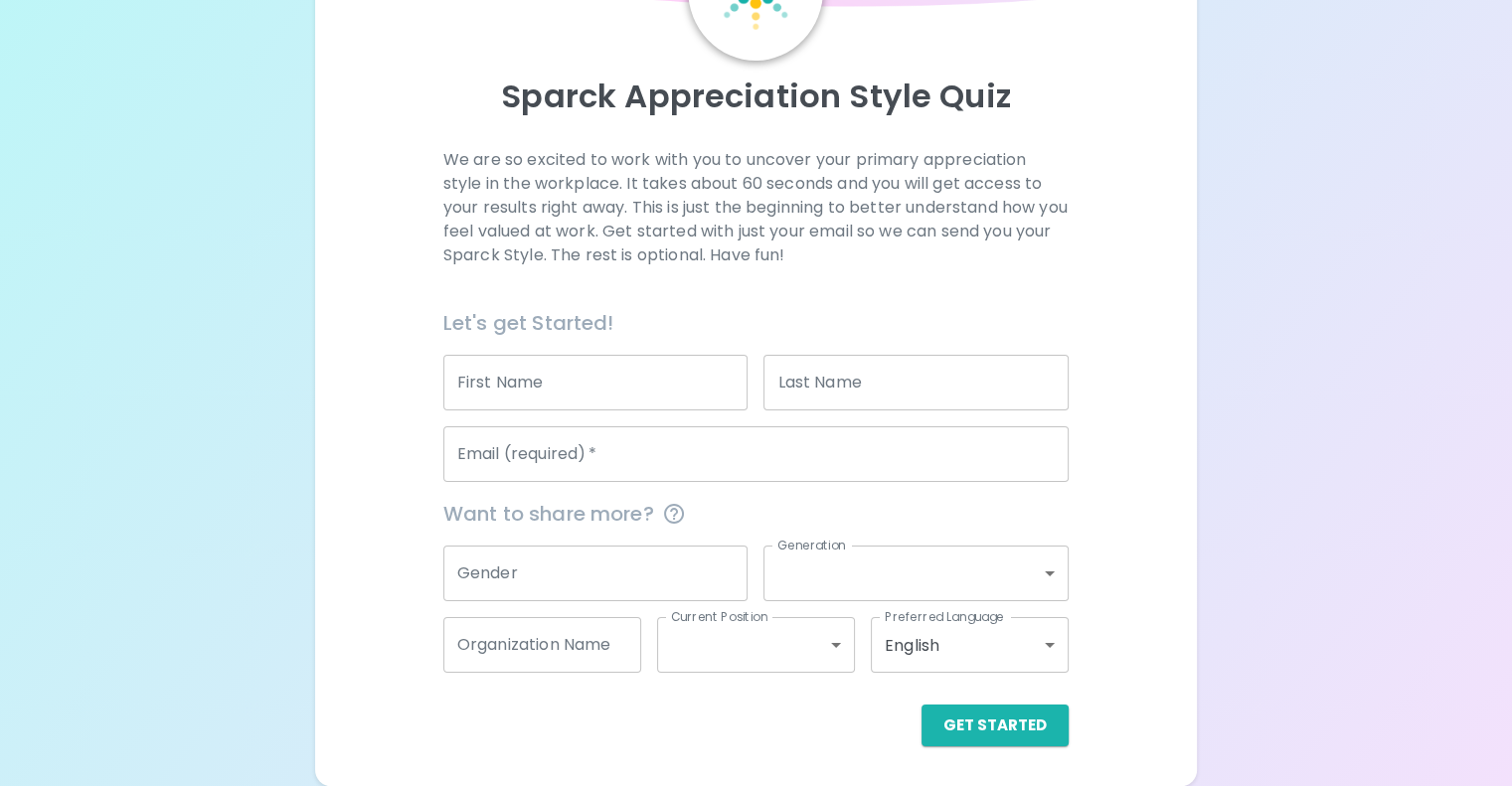 scroll, scrollTop: 116, scrollLeft: 0, axis: vertical 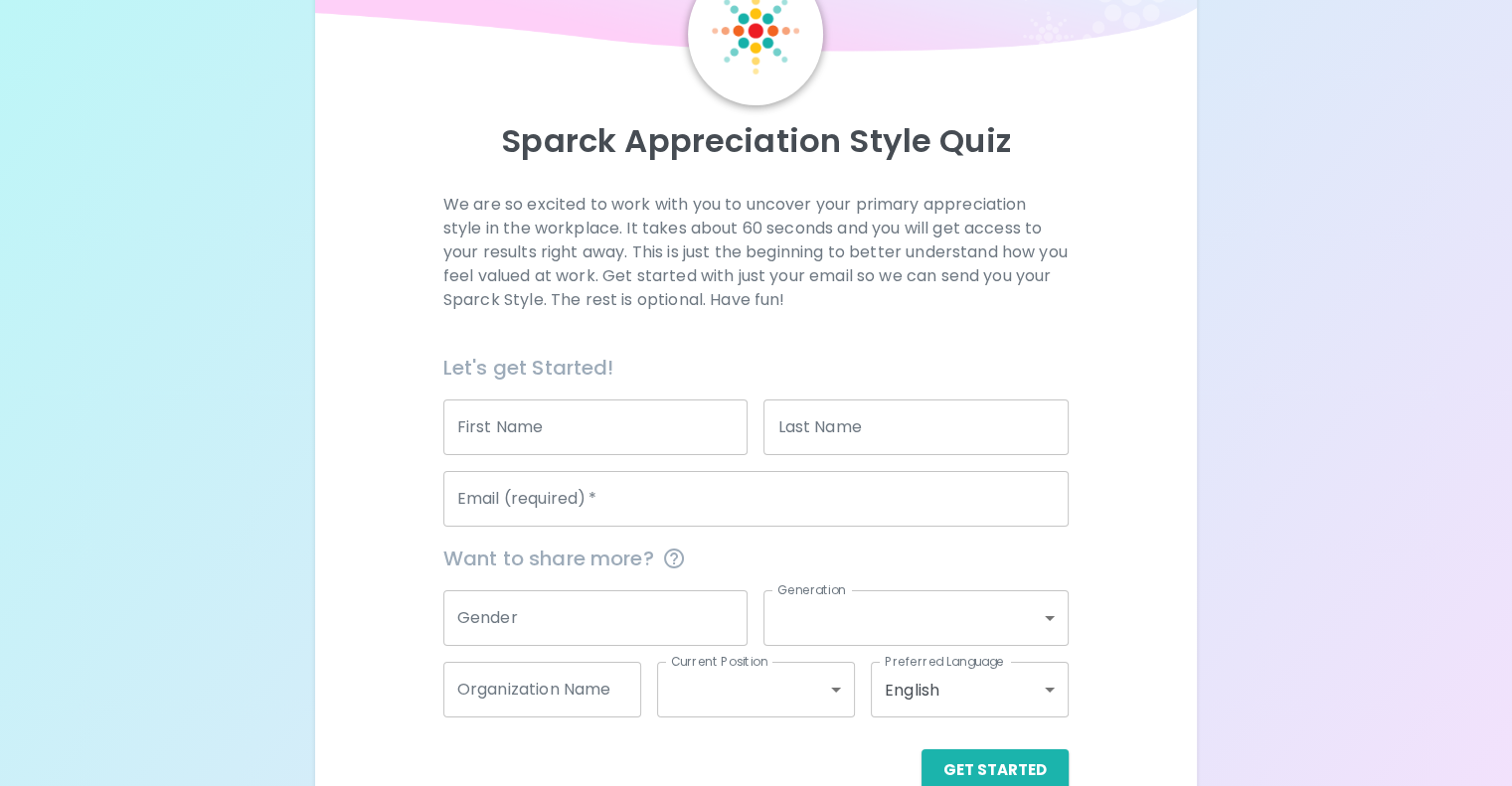 click on "First Name" at bounding box center [595, 427] 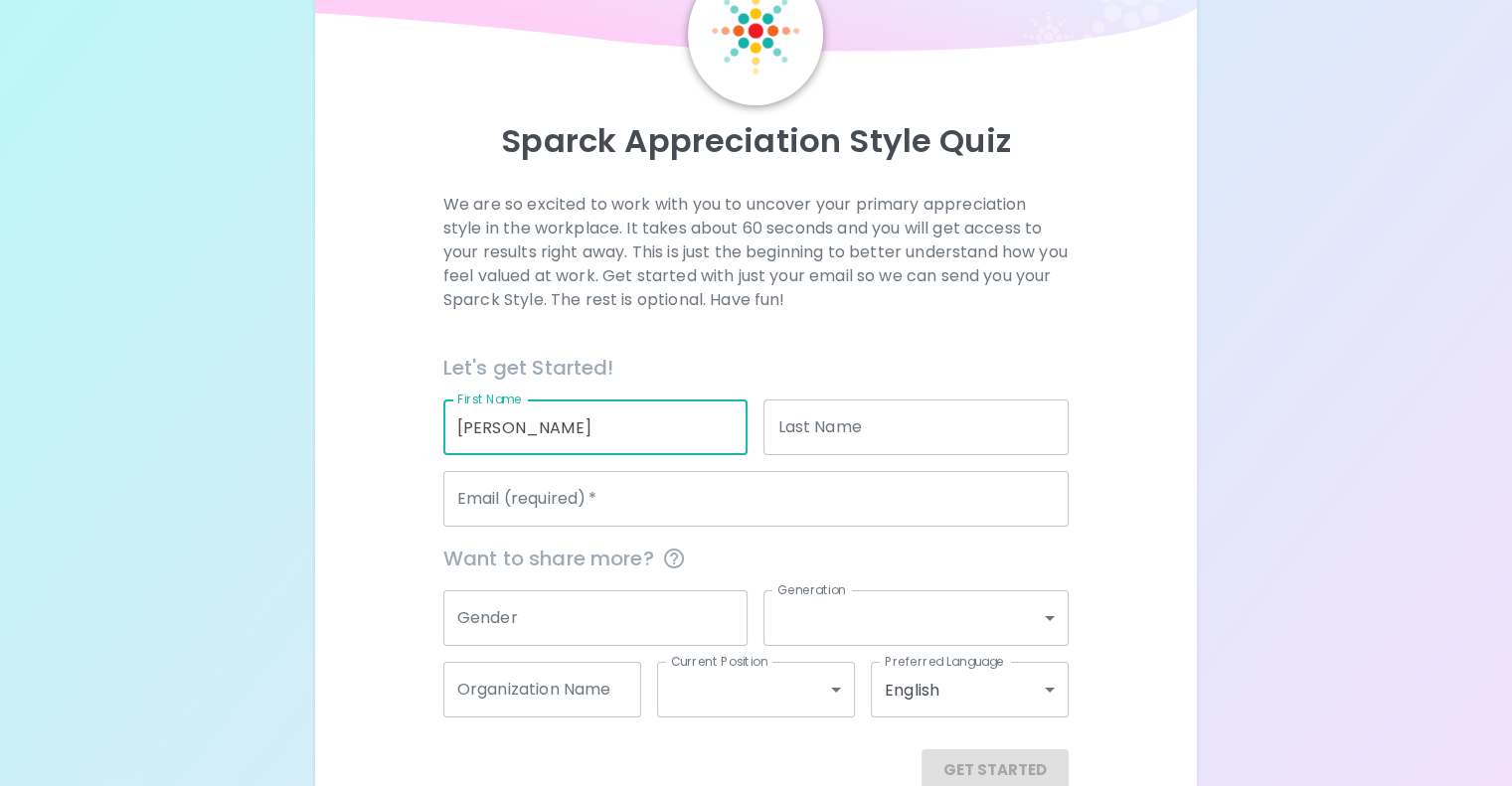 type on "[PERSON_NAME]" 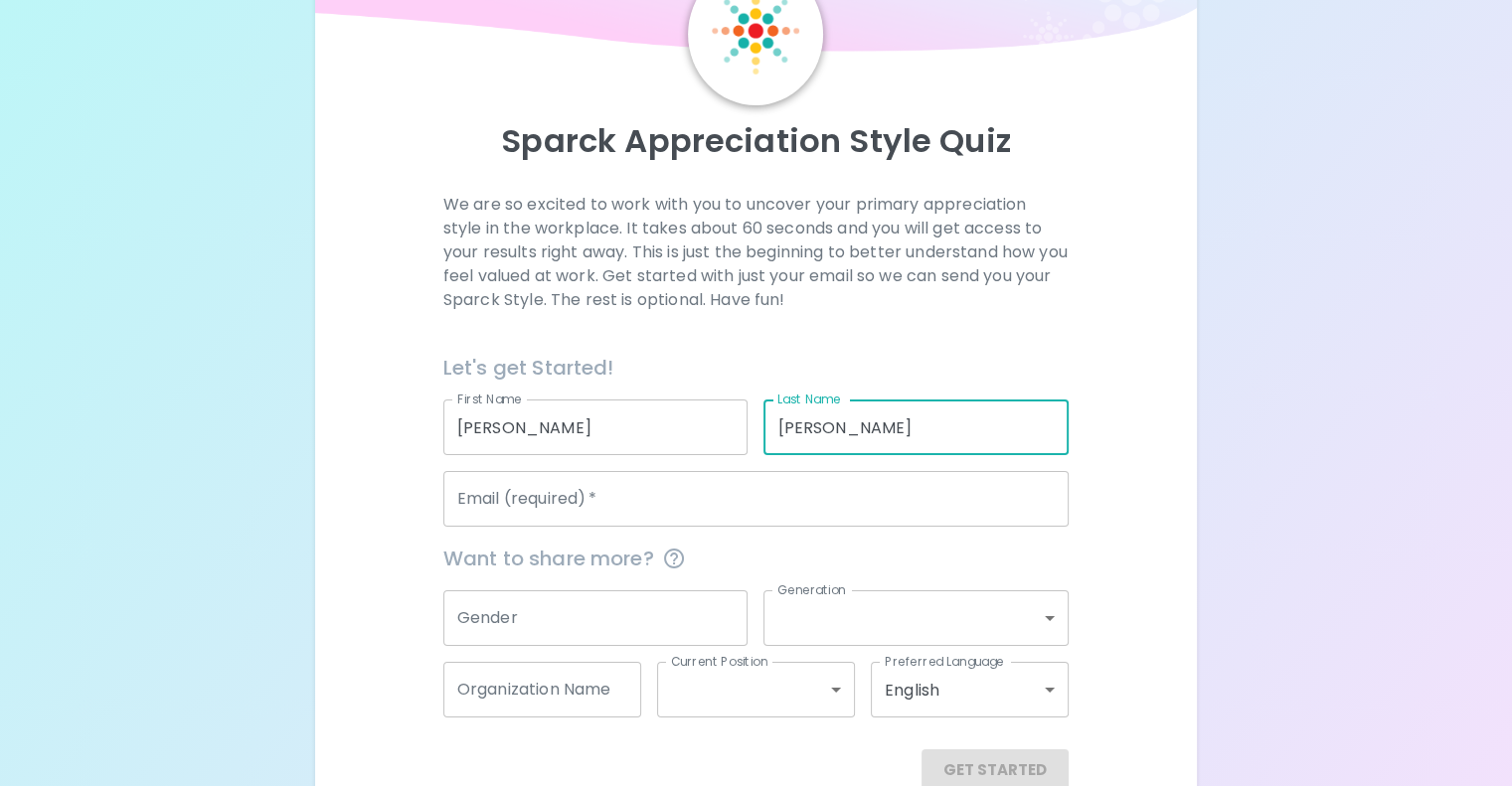 type on "[PERSON_NAME]" 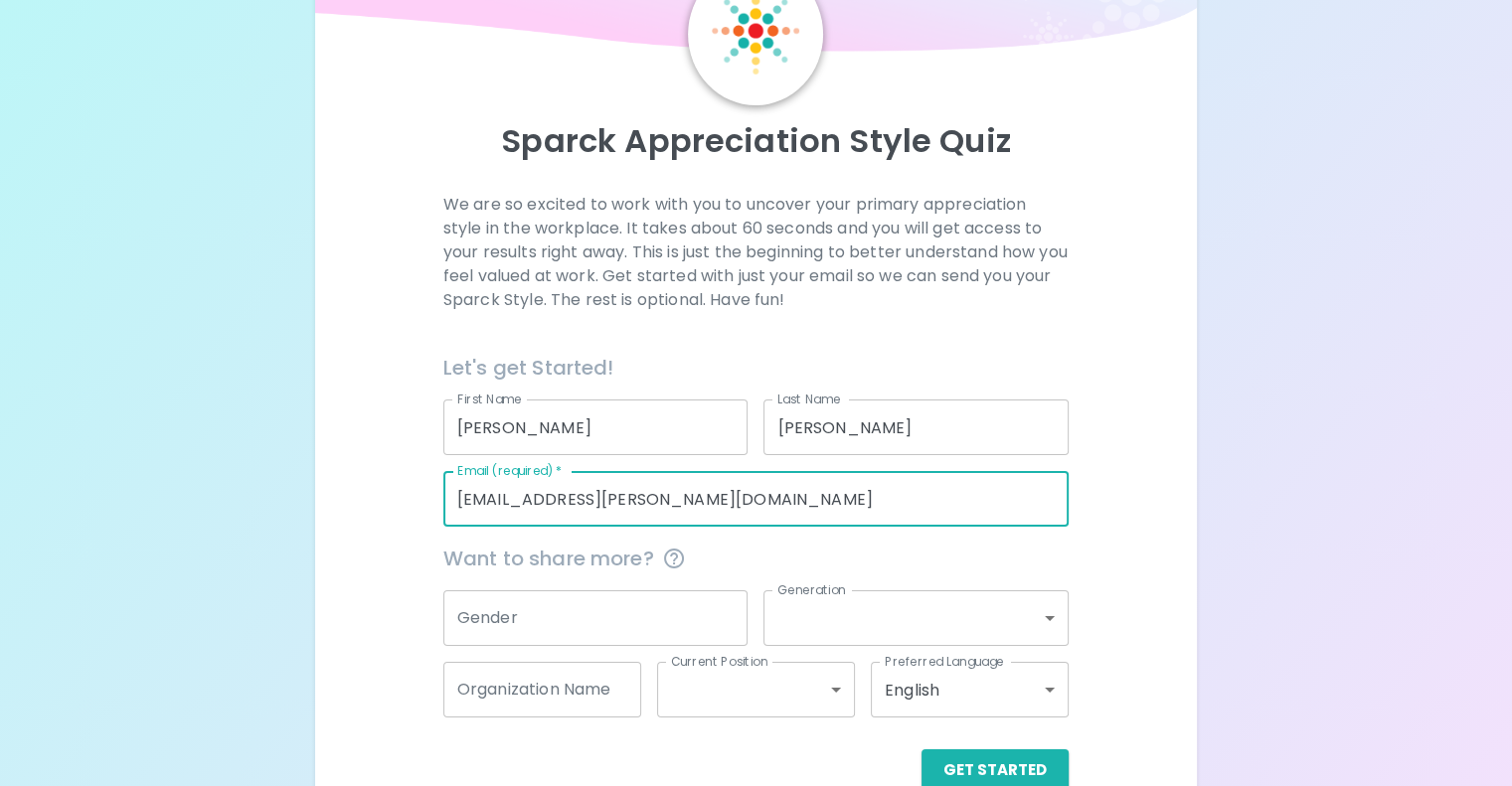 scroll, scrollTop: 208, scrollLeft: 0, axis: vertical 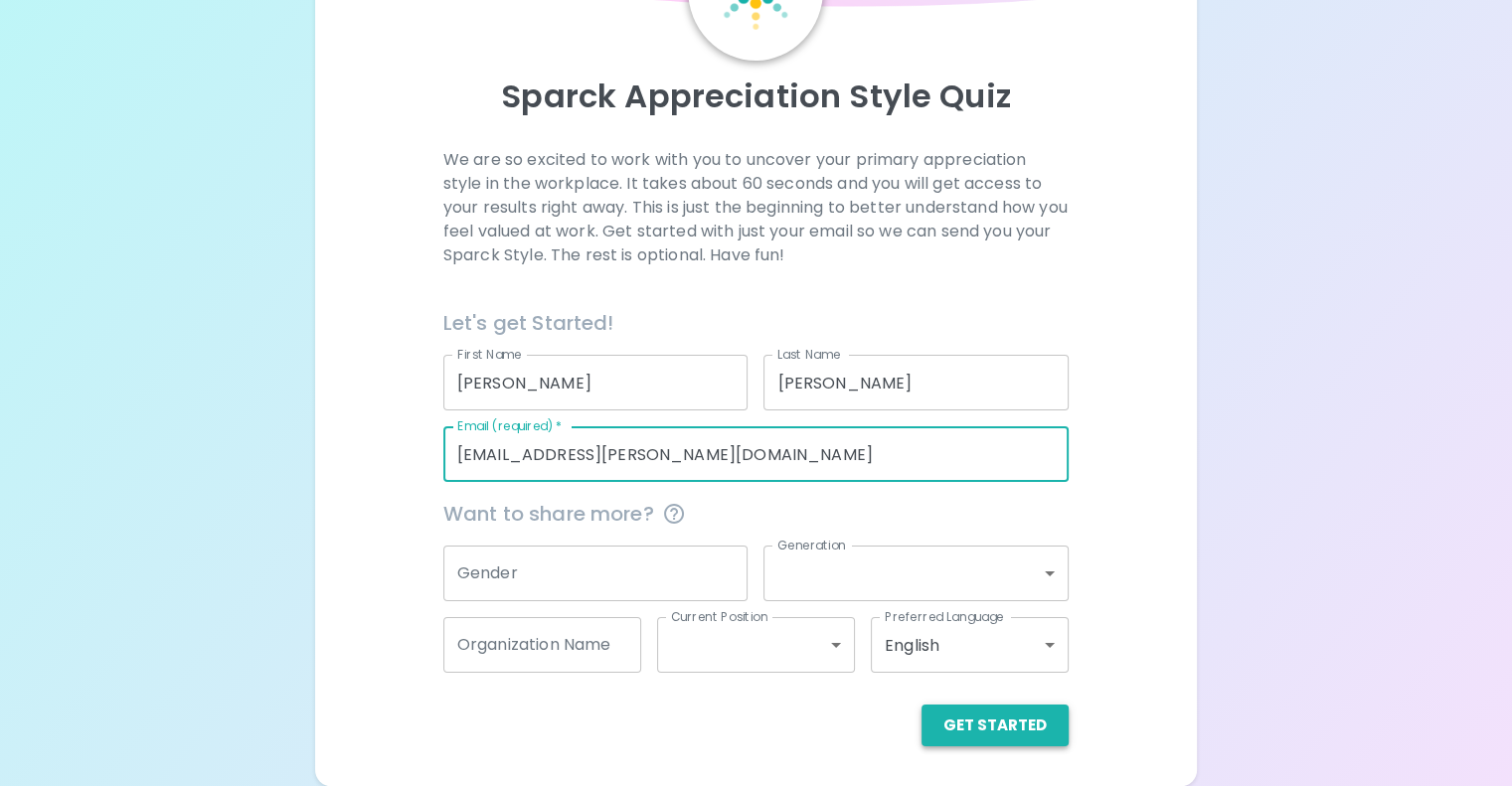 type on "[EMAIL_ADDRESS][PERSON_NAME][DOMAIN_NAME]" 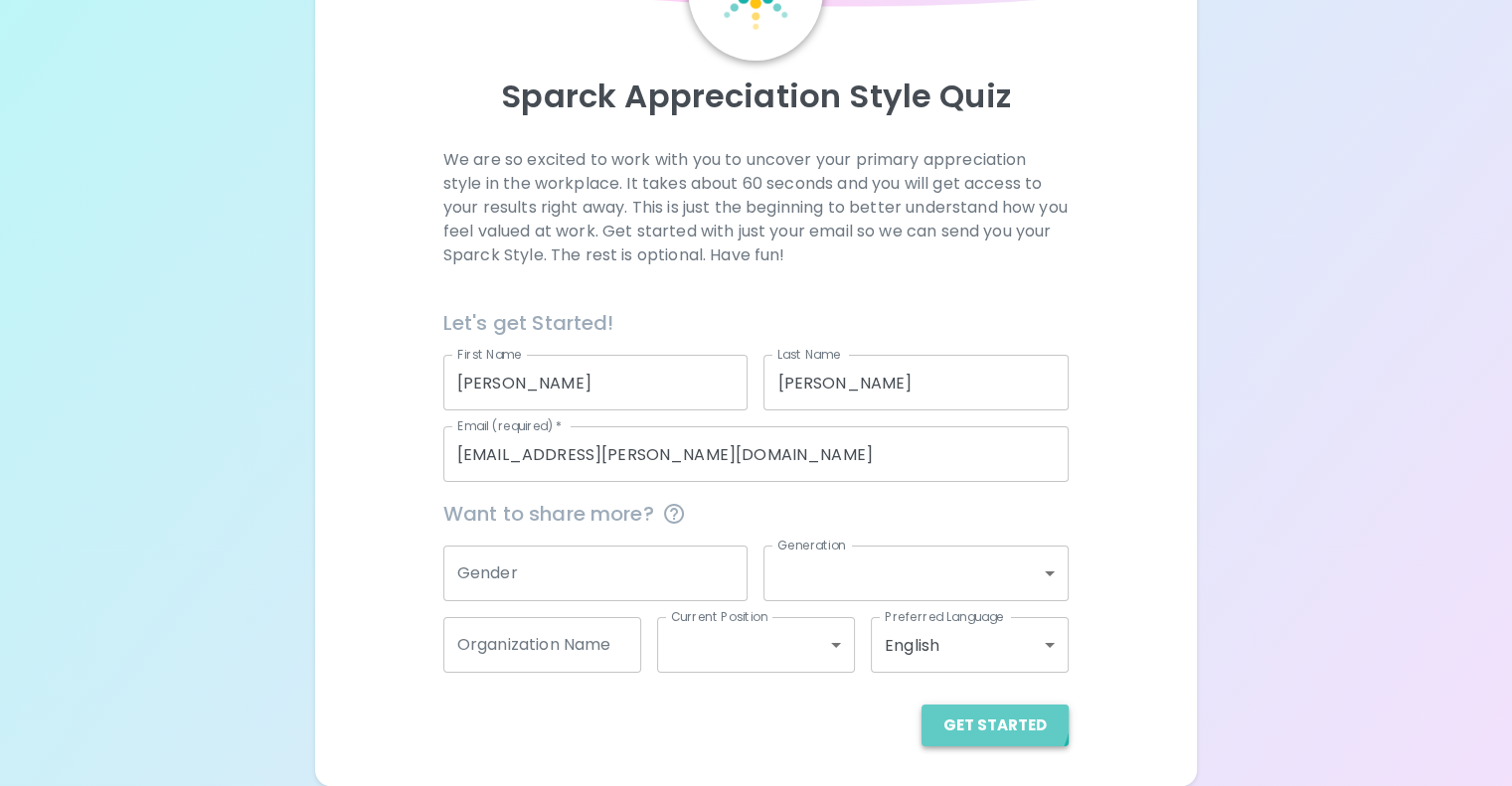 click on "Get Started" at bounding box center (995, 725) 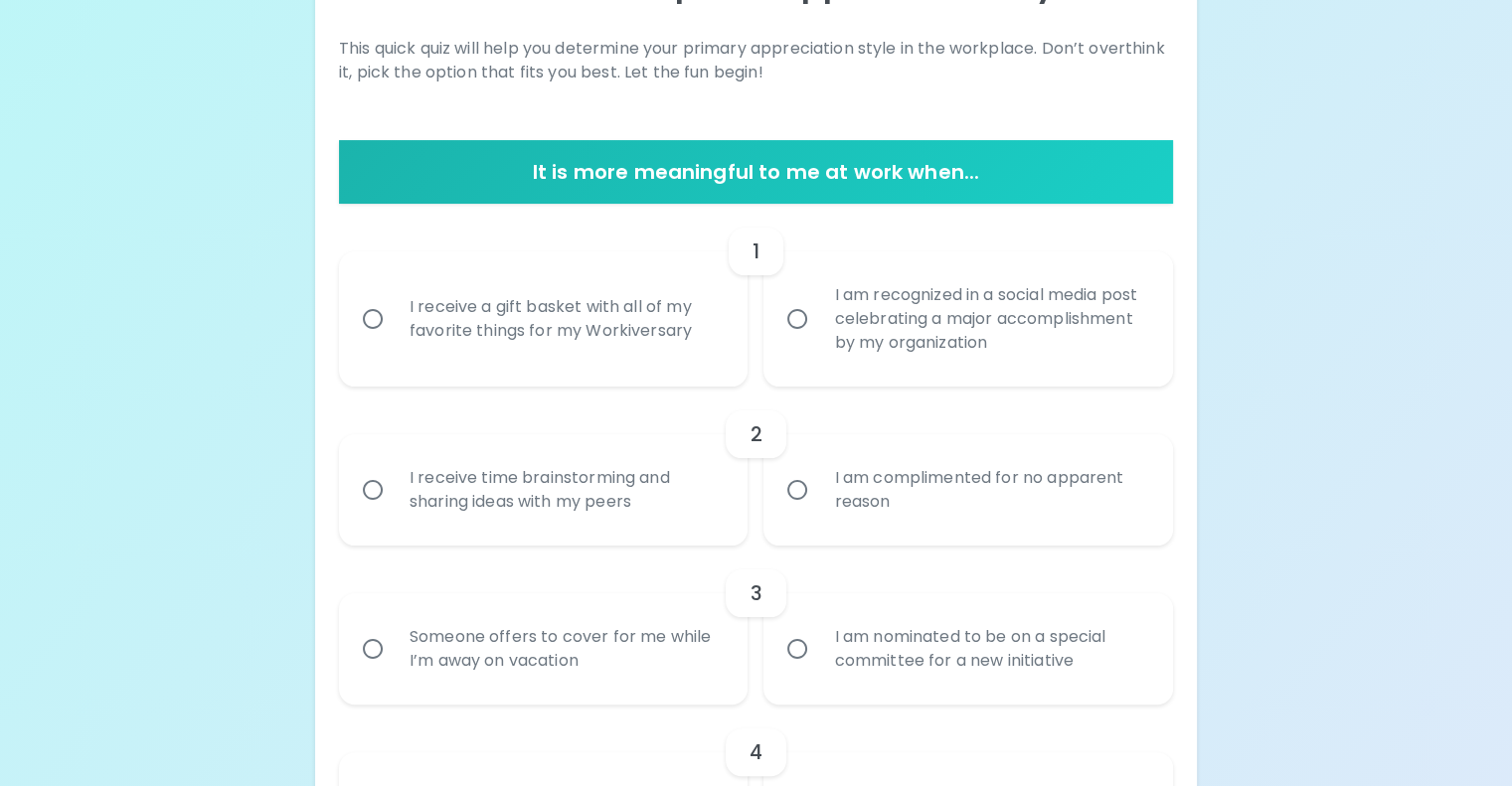 scroll, scrollTop: 314, scrollLeft: 0, axis: vertical 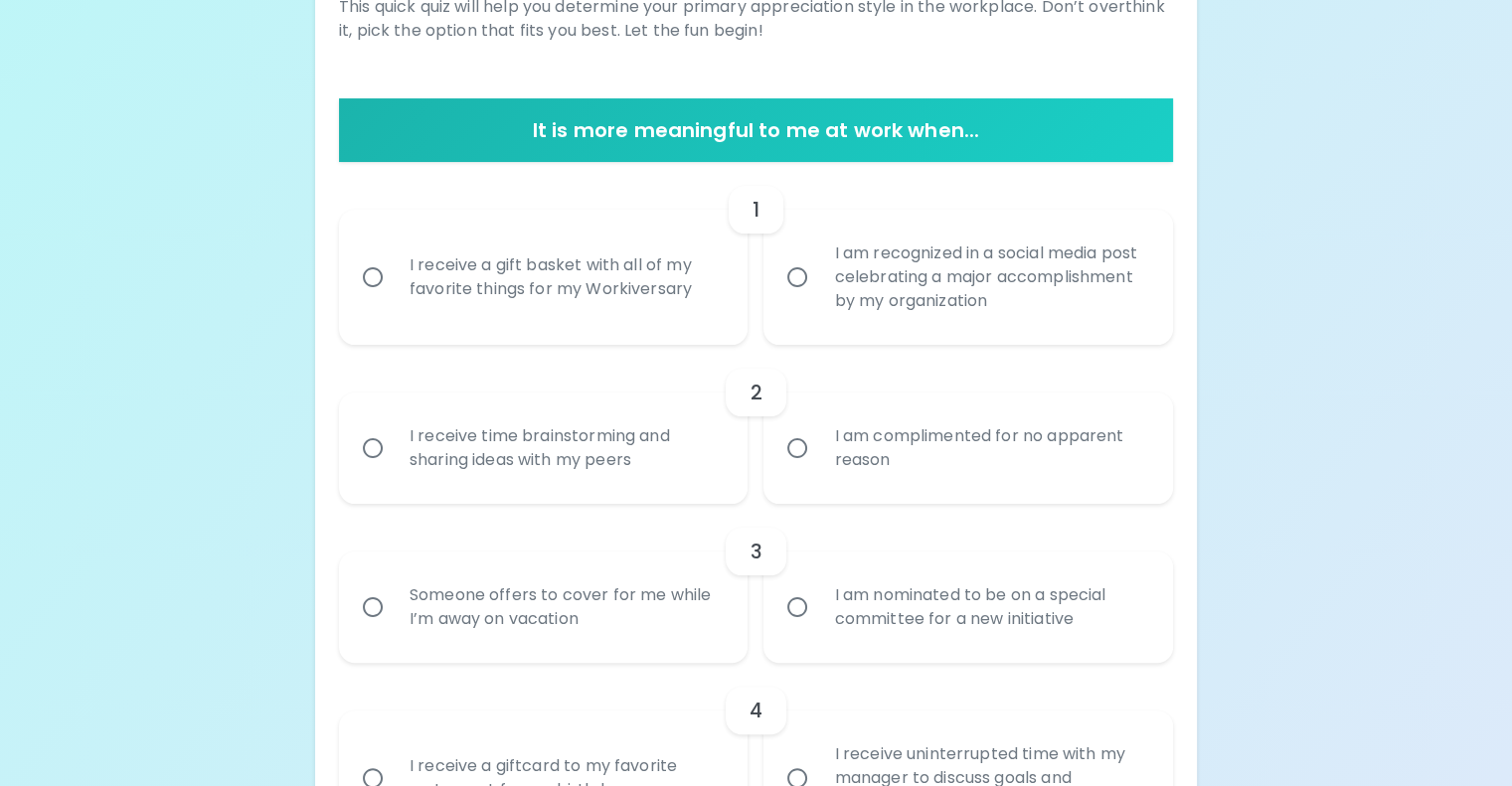 click on "I receive a gift basket with all of my favorite things for my Workiversary" at bounding box center (566, 277) 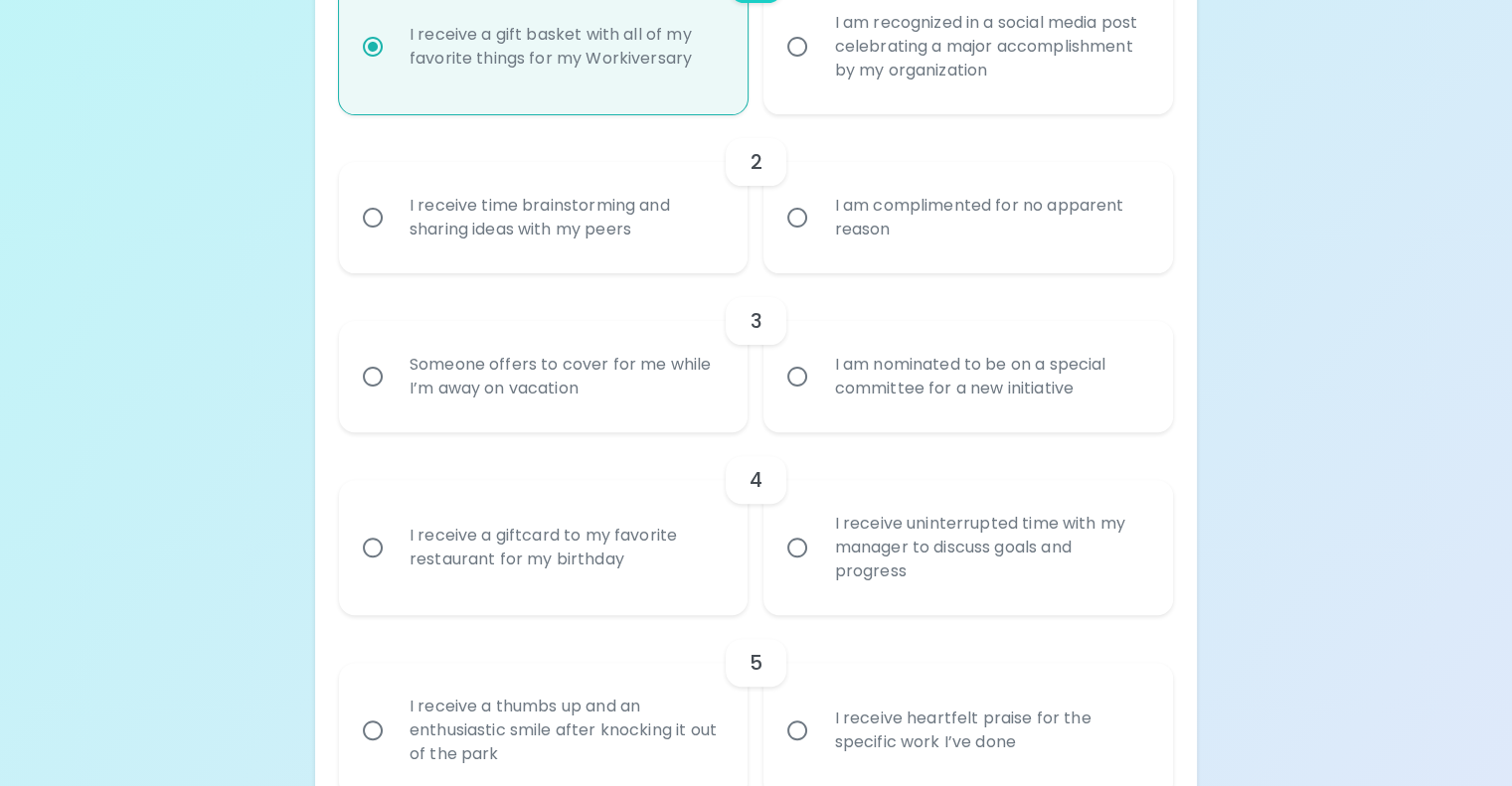scroll, scrollTop: 545, scrollLeft: 0, axis: vertical 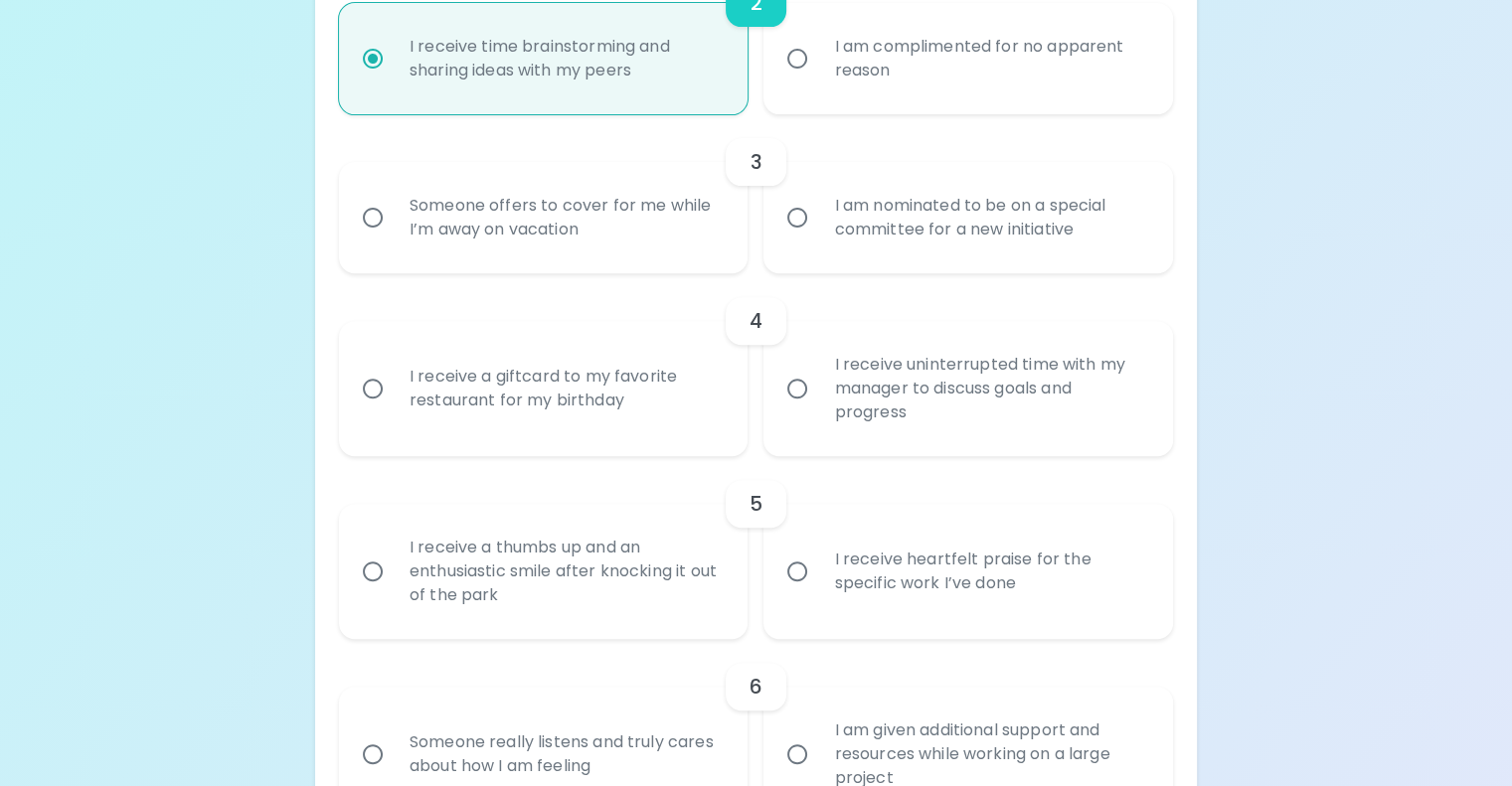 radio on "true" 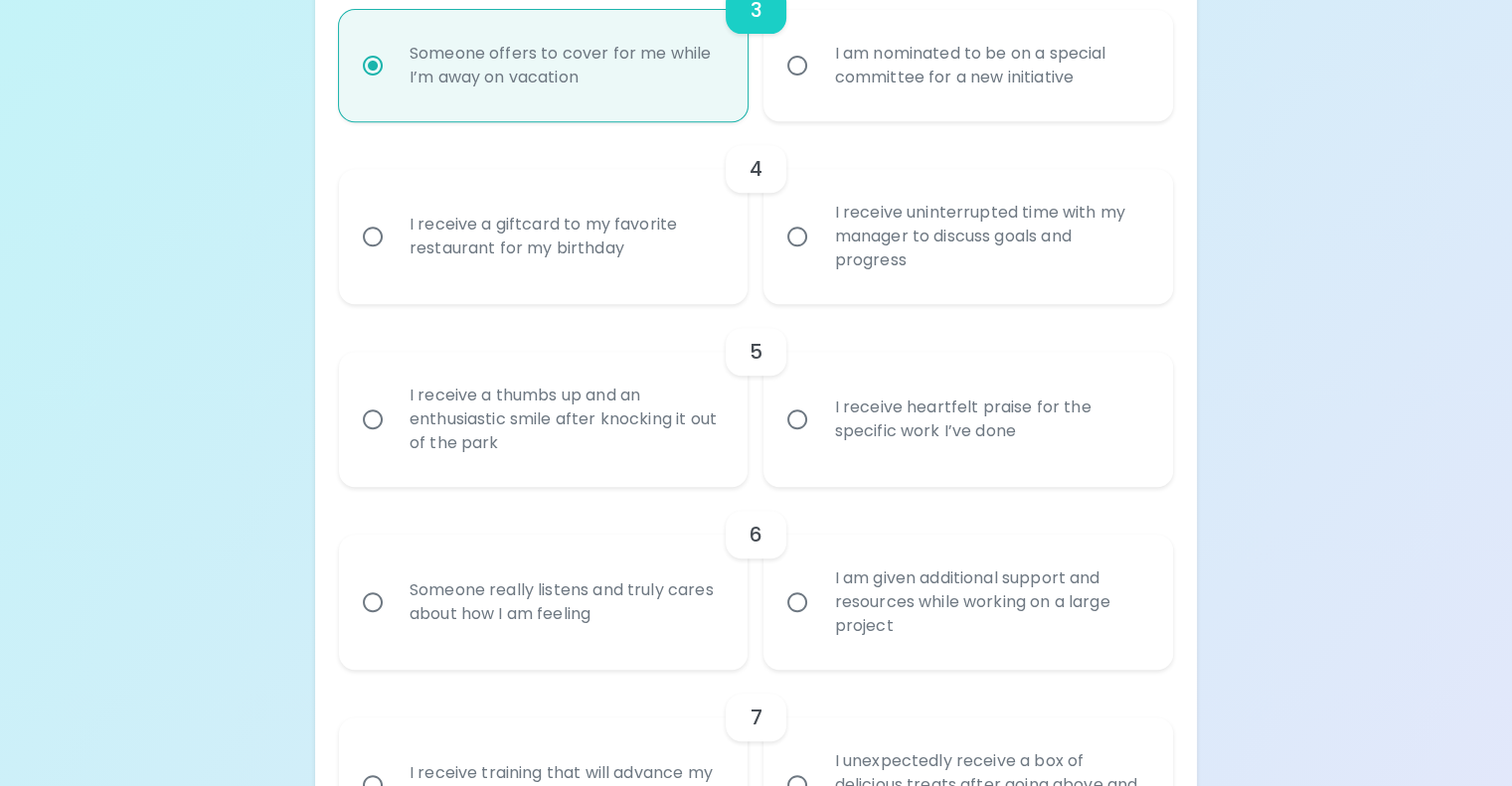 scroll, scrollTop: 863, scrollLeft: 0, axis: vertical 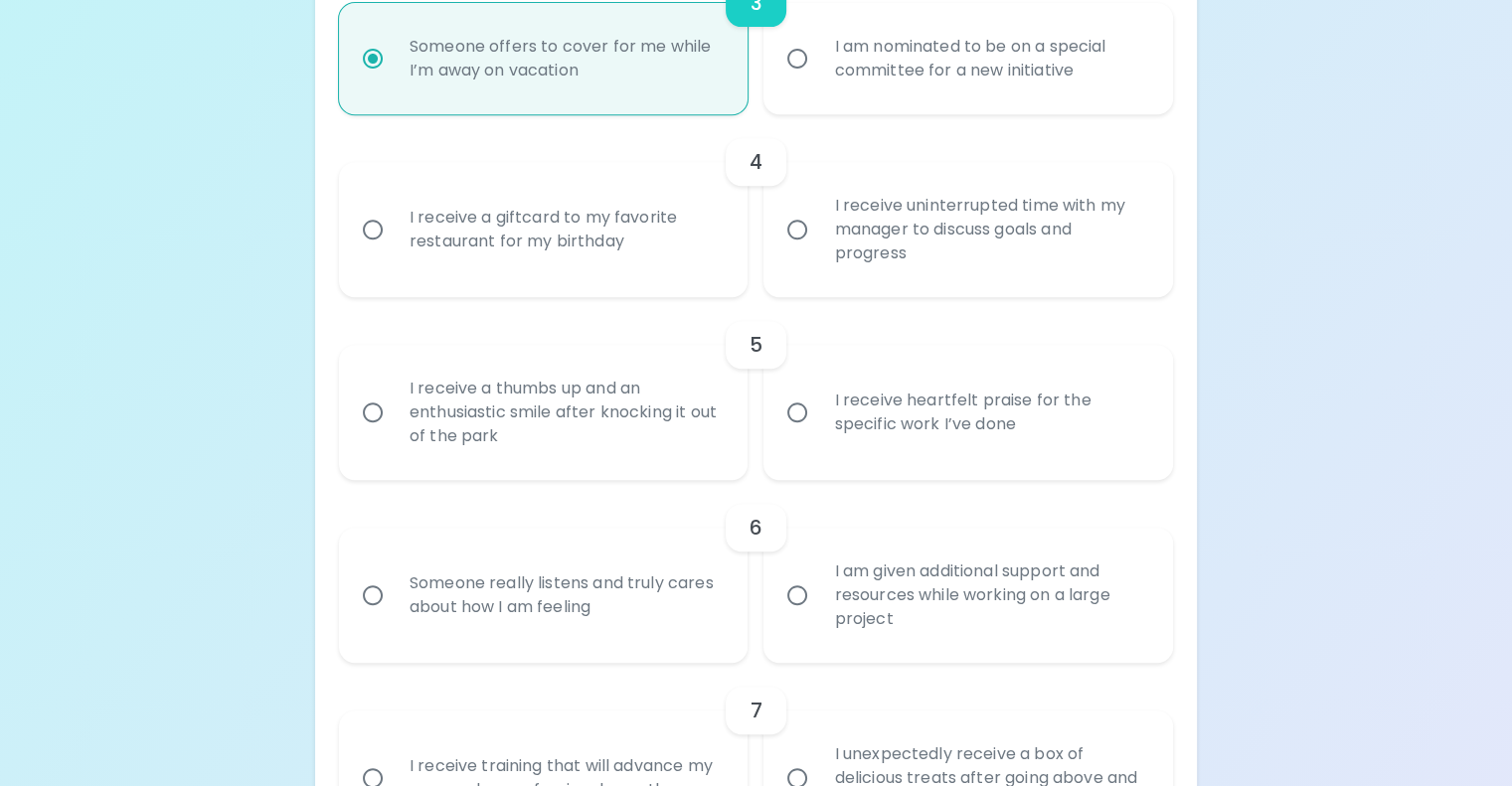 radio on "true" 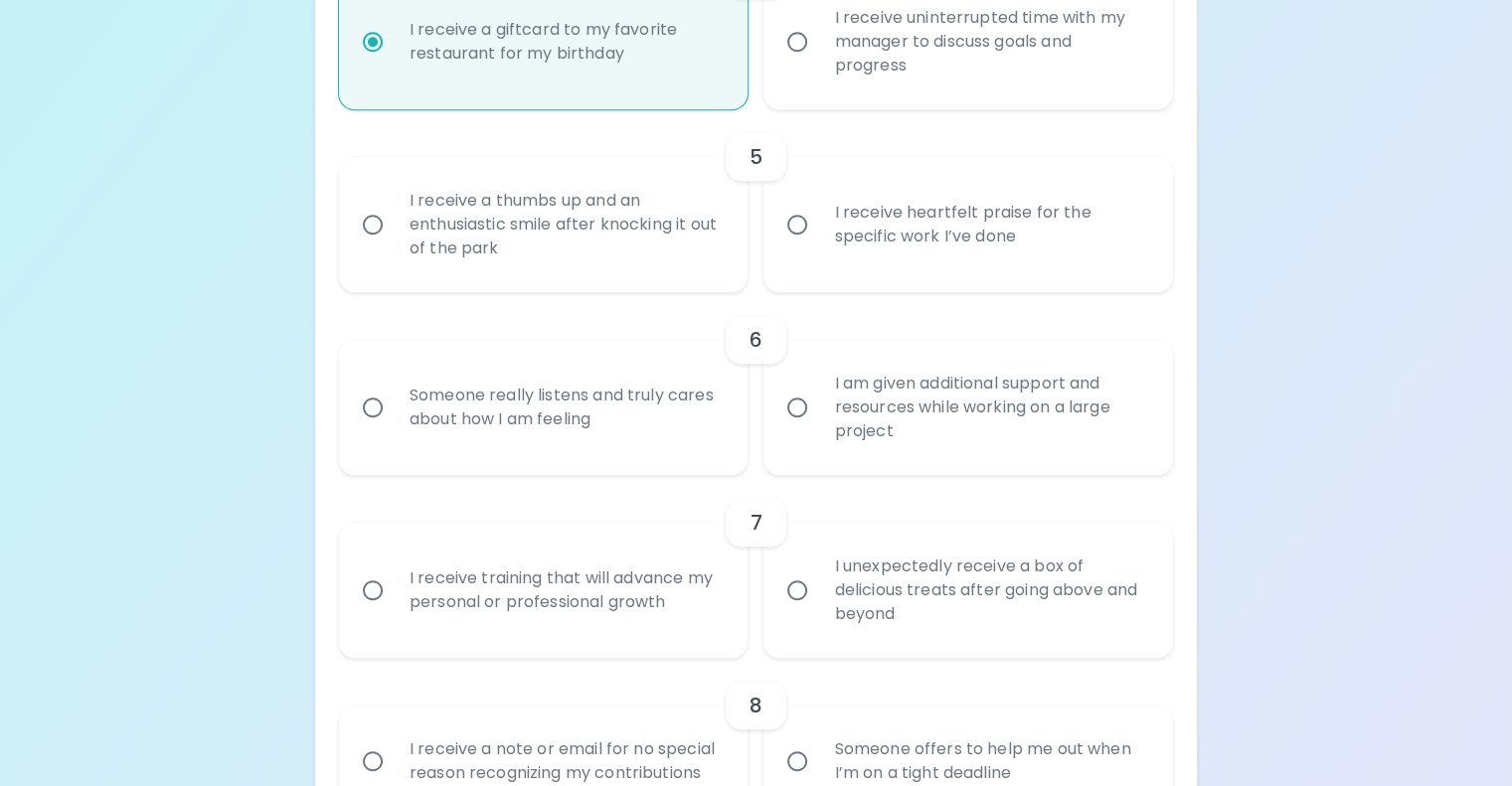 scroll, scrollTop: 1054, scrollLeft: 0, axis: vertical 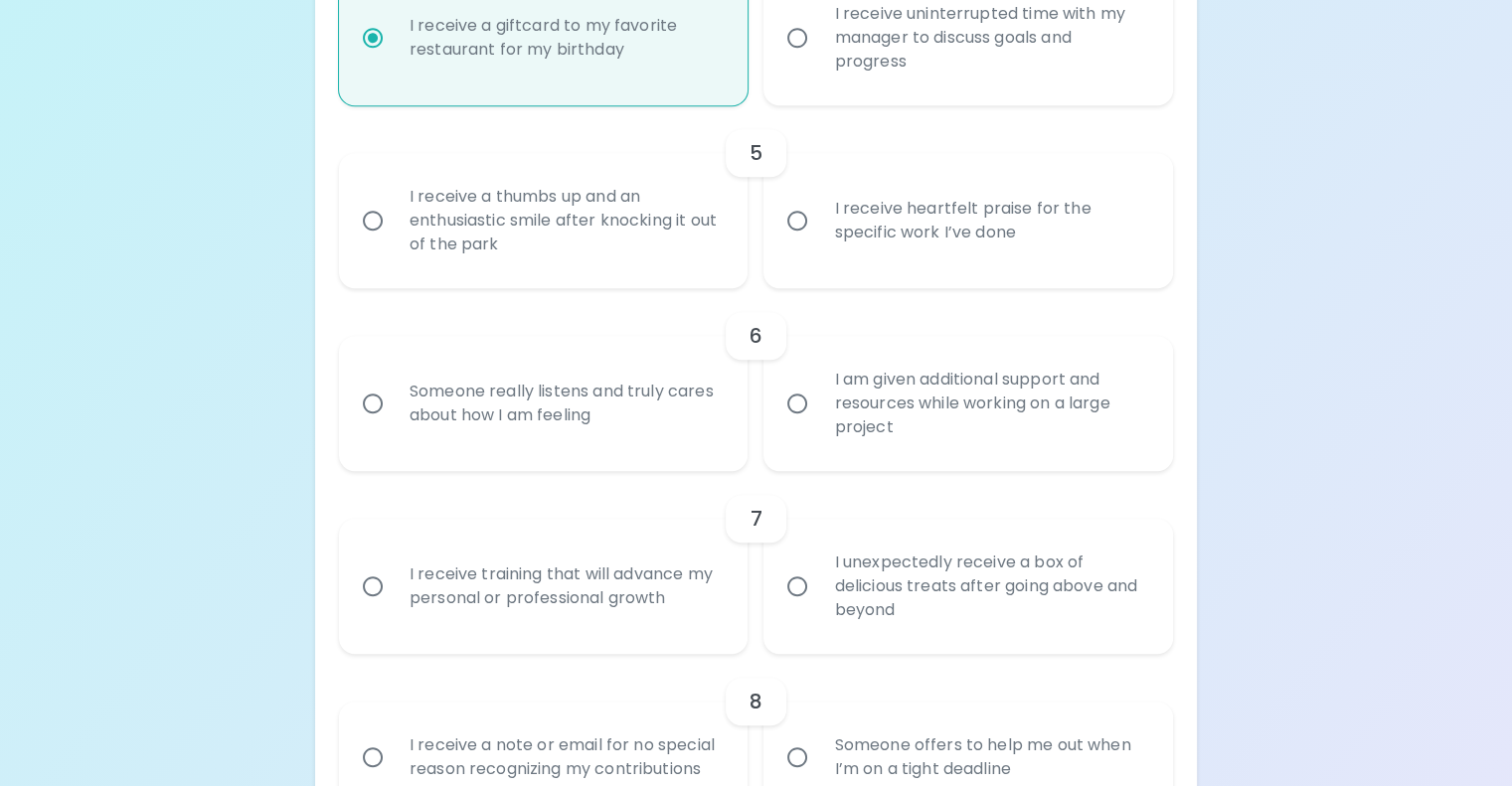 radio on "true" 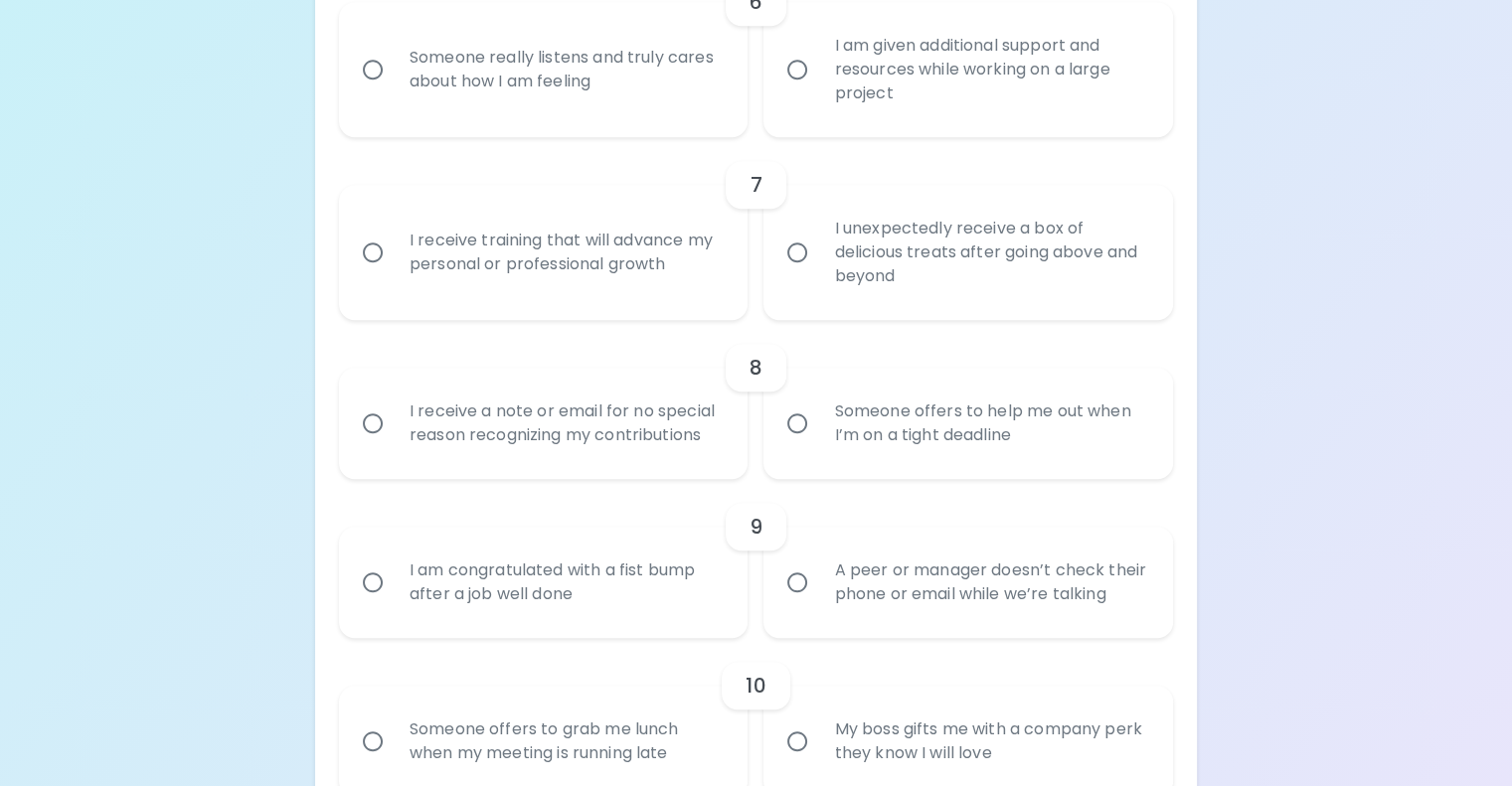 scroll, scrollTop: 1389, scrollLeft: 0, axis: vertical 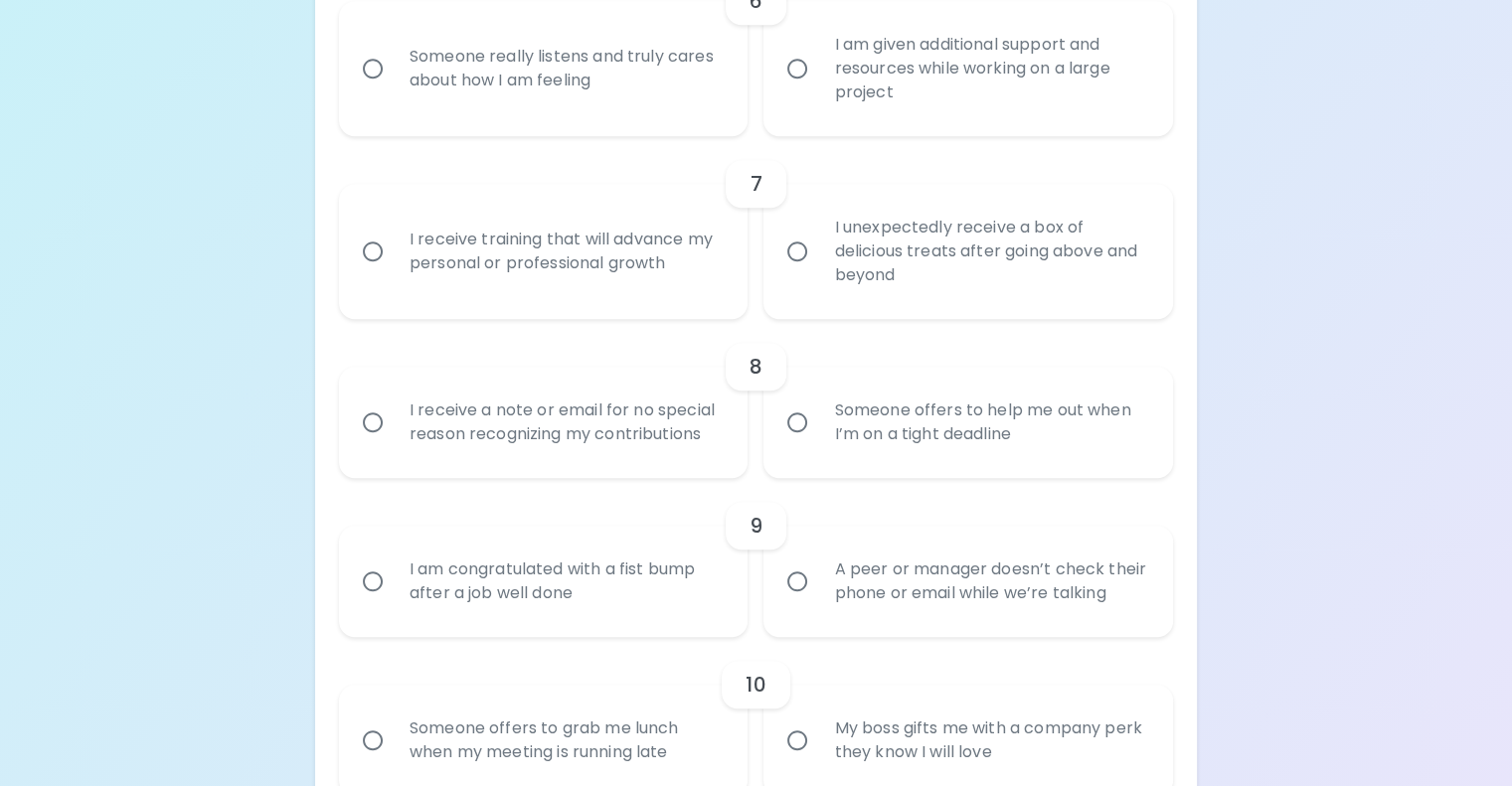 radio on "true" 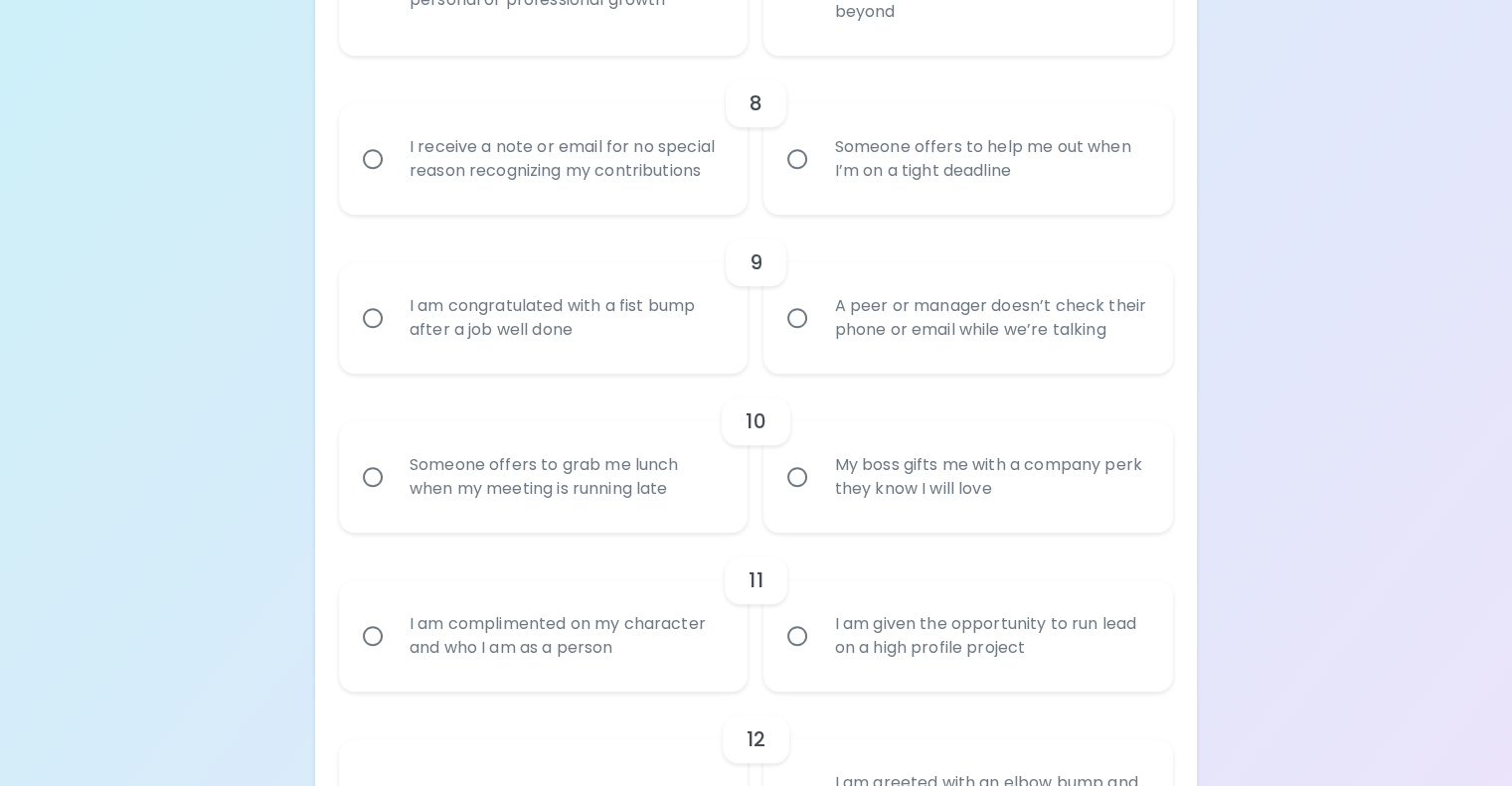scroll, scrollTop: 1654, scrollLeft: 0, axis: vertical 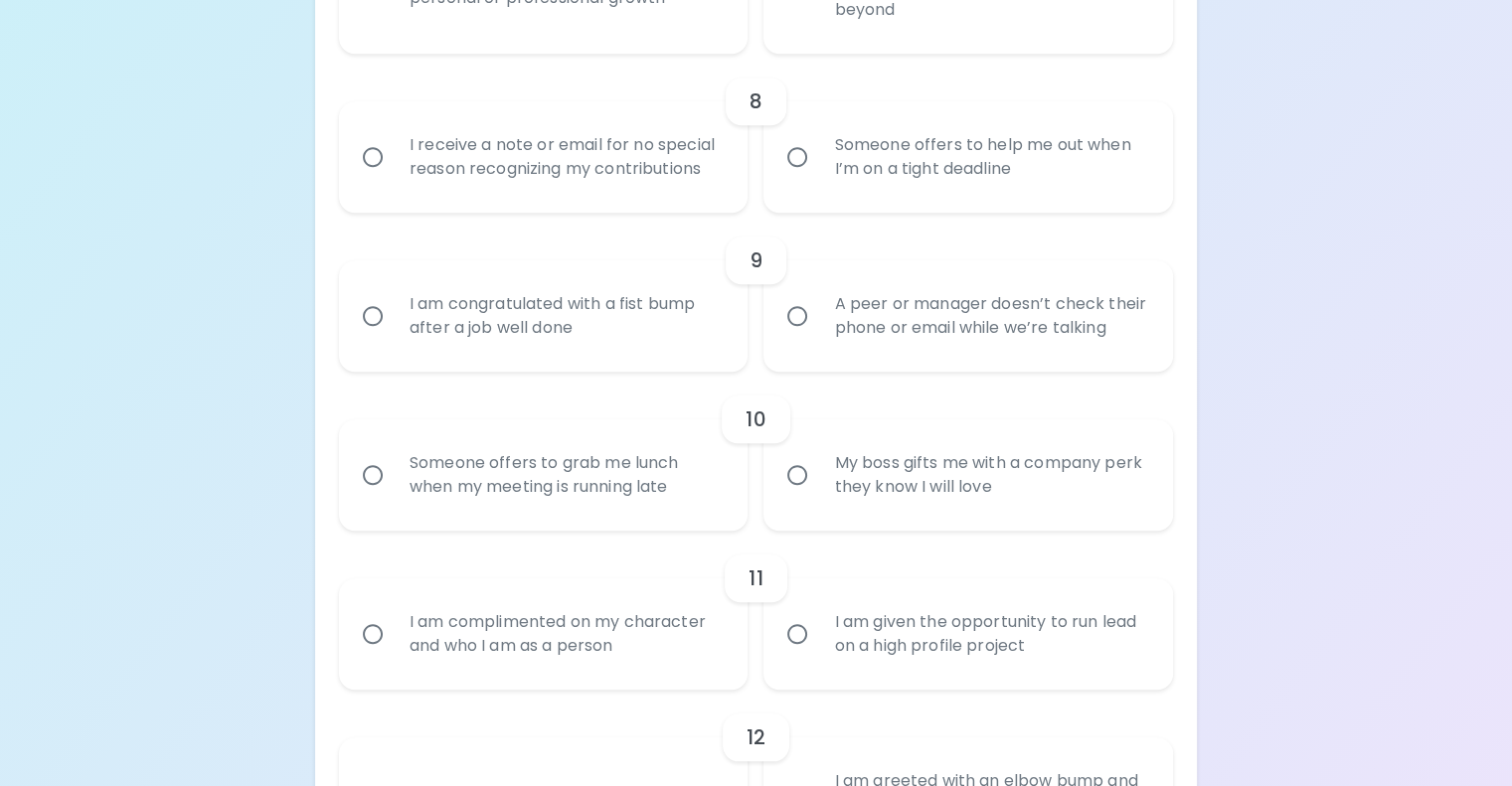radio on "true" 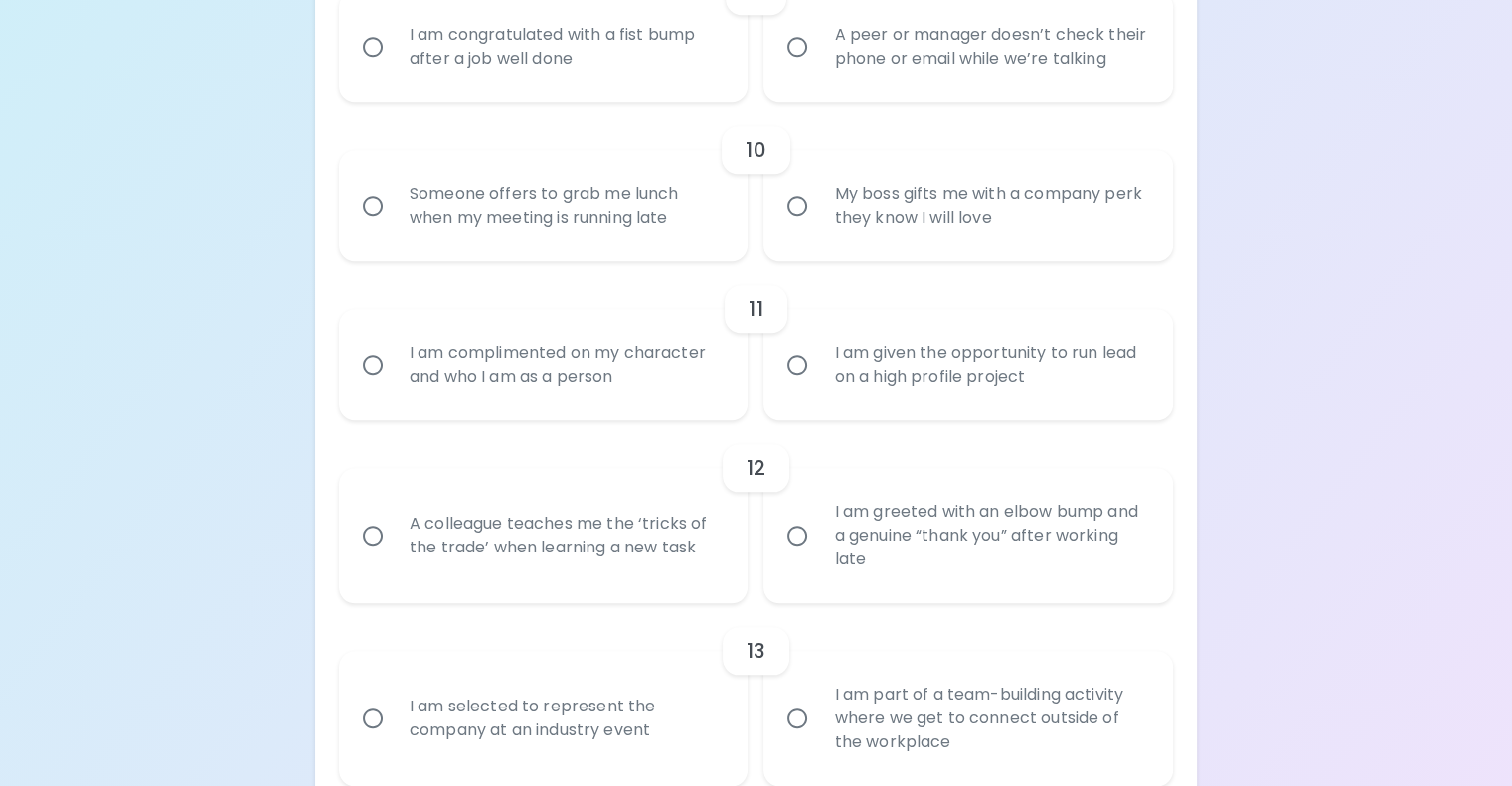scroll, scrollTop: 1928, scrollLeft: 0, axis: vertical 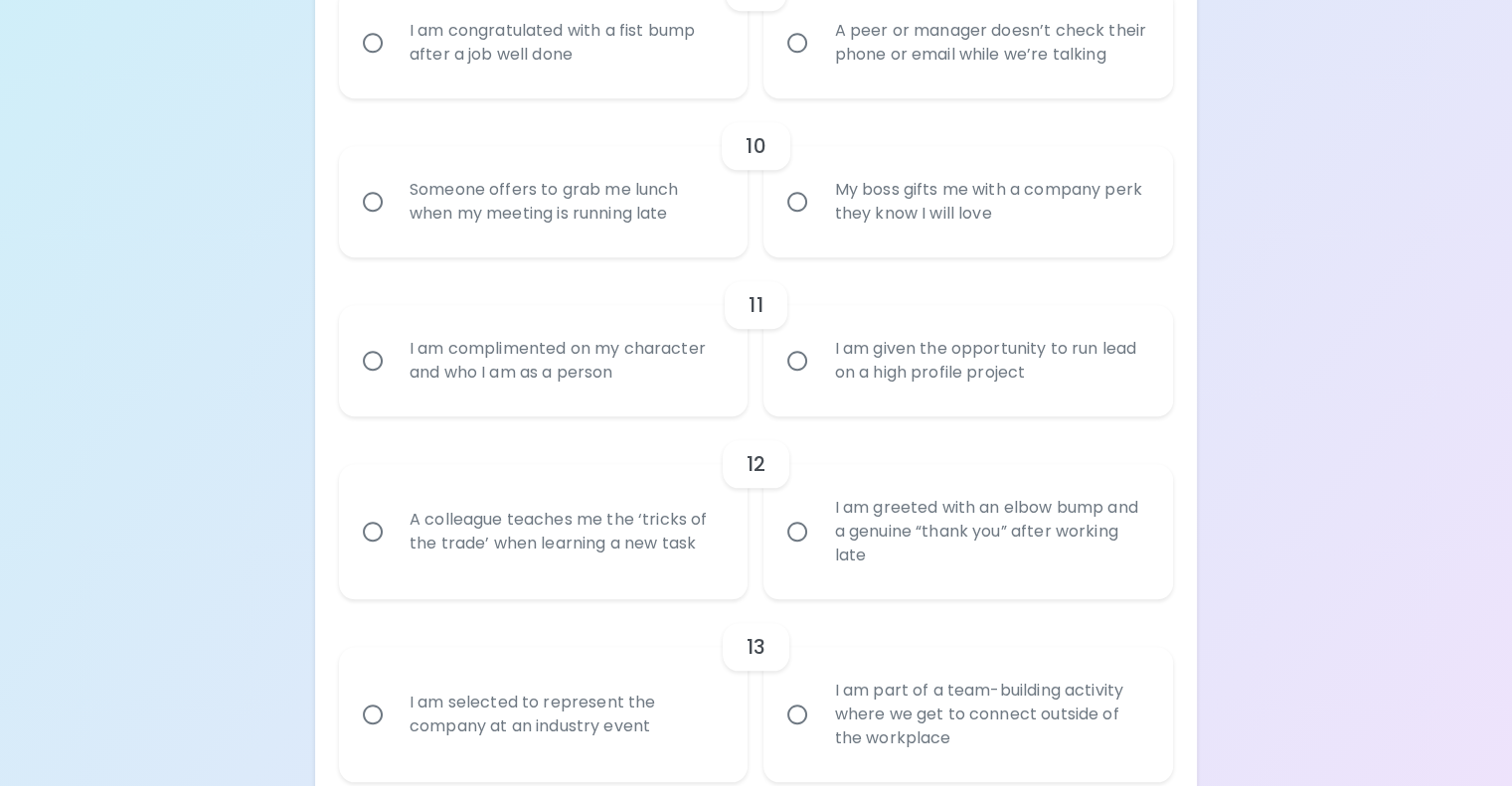 radio on "true" 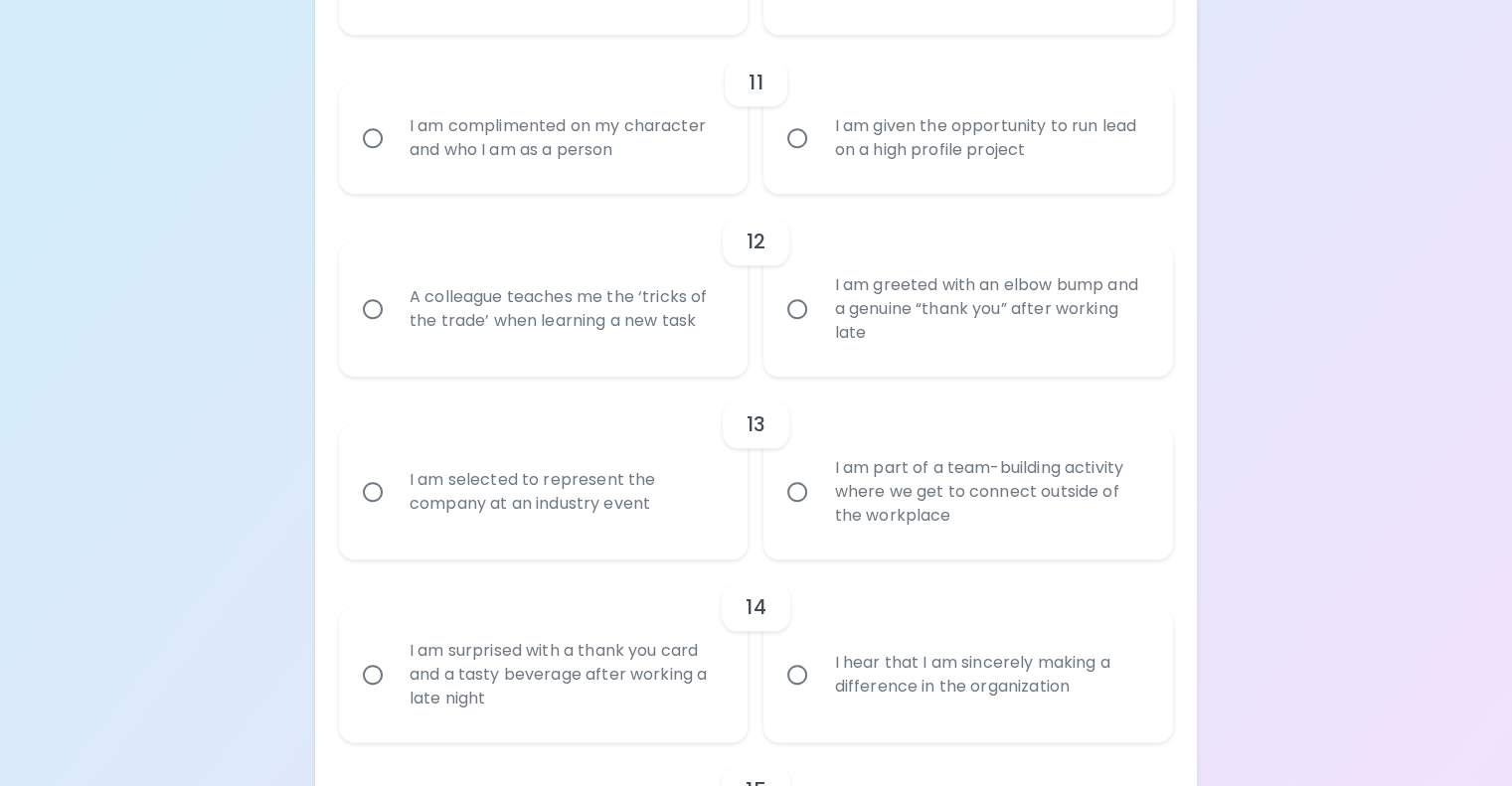 scroll, scrollTop: 2151, scrollLeft: 0, axis: vertical 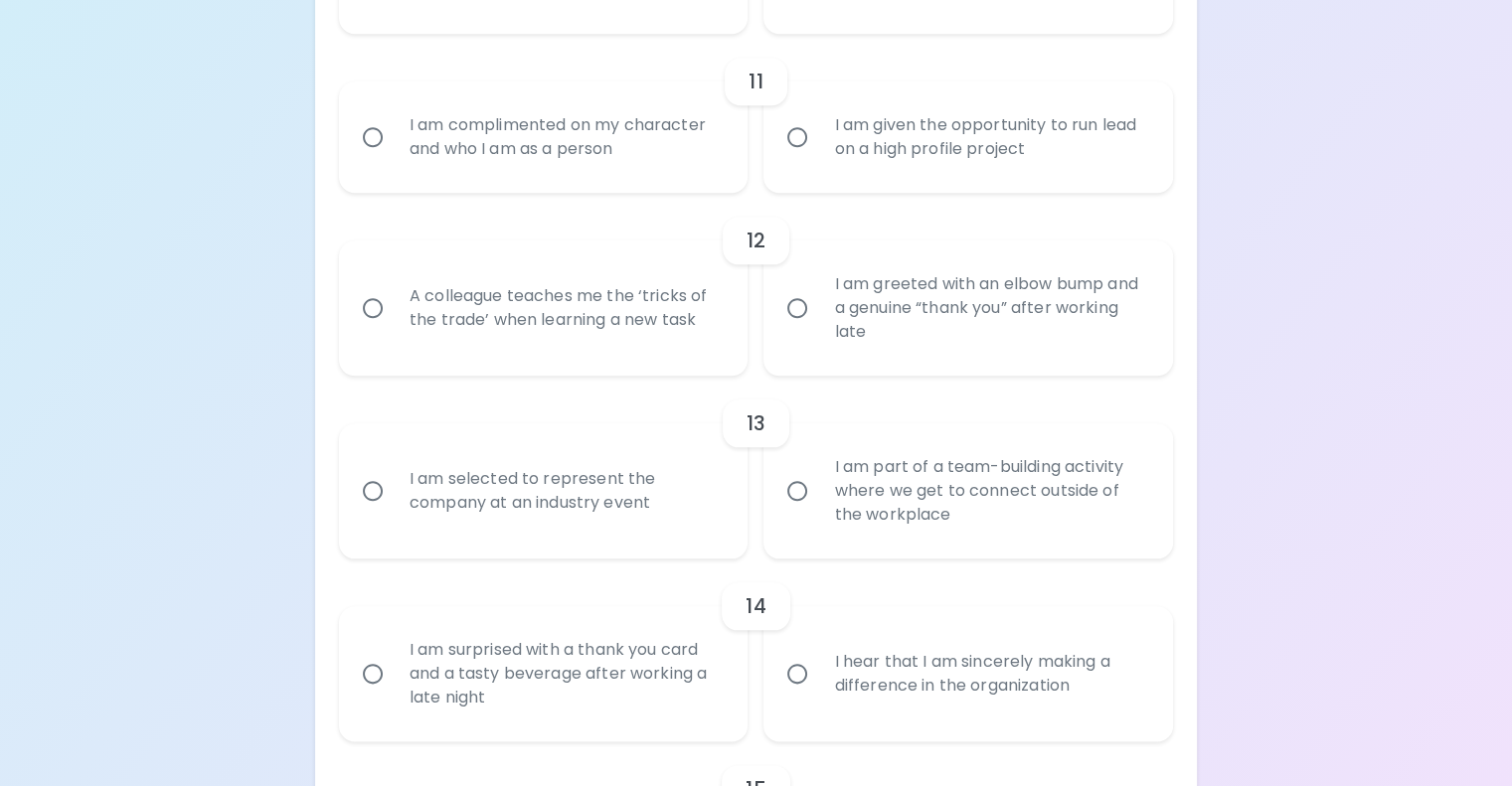radio on "true" 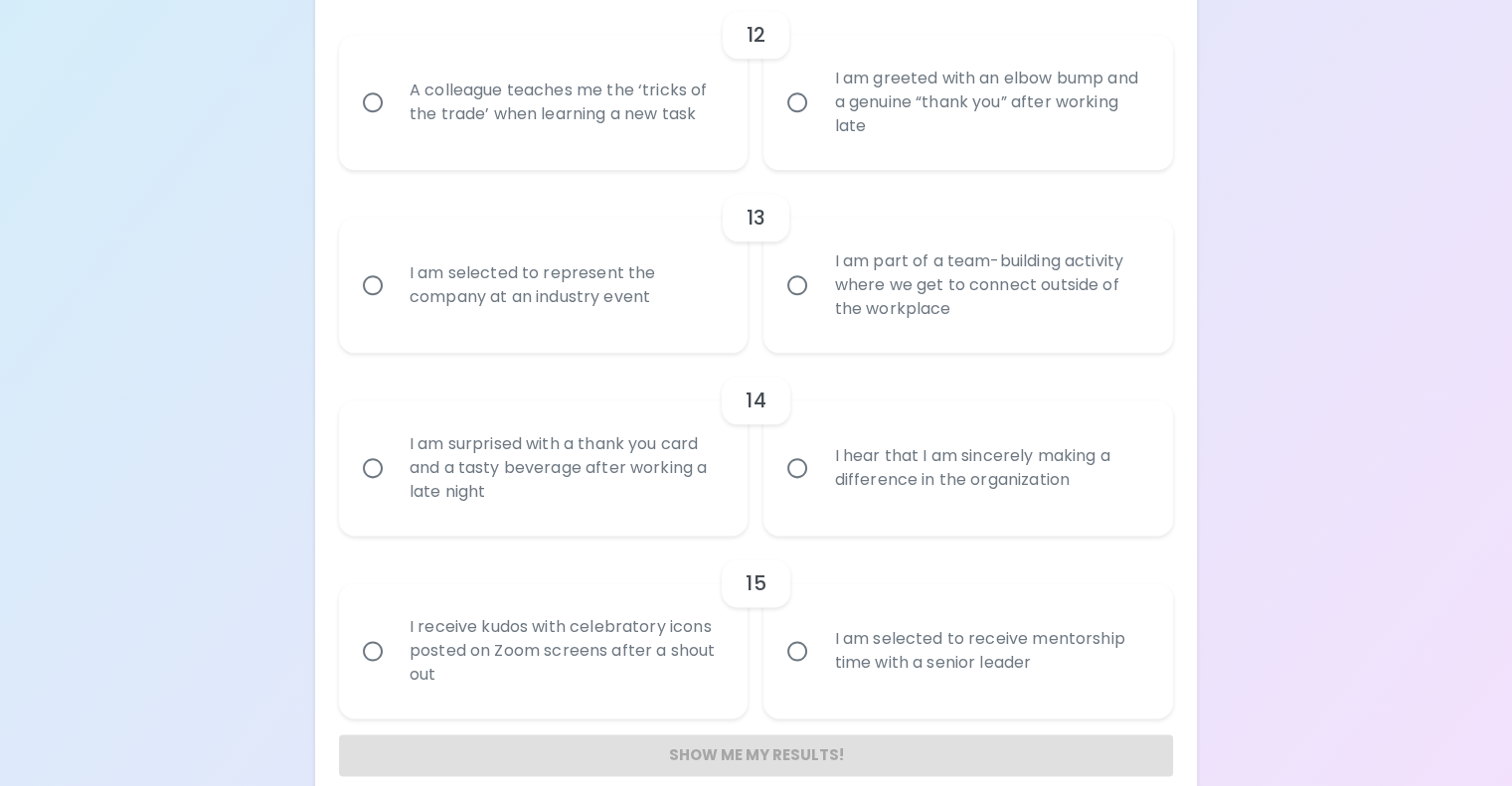 scroll, scrollTop: 2358, scrollLeft: 0, axis: vertical 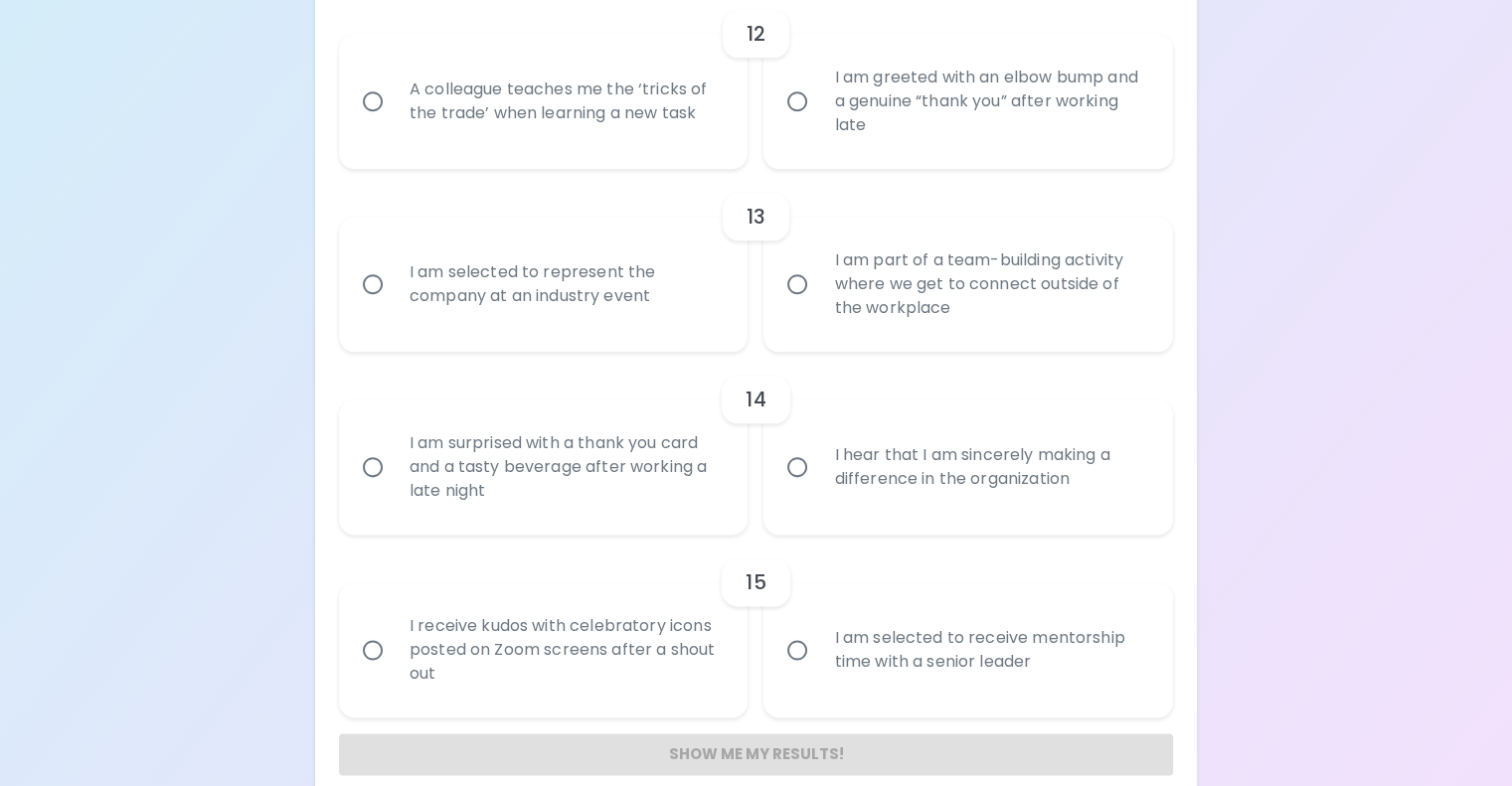 radio on "true" 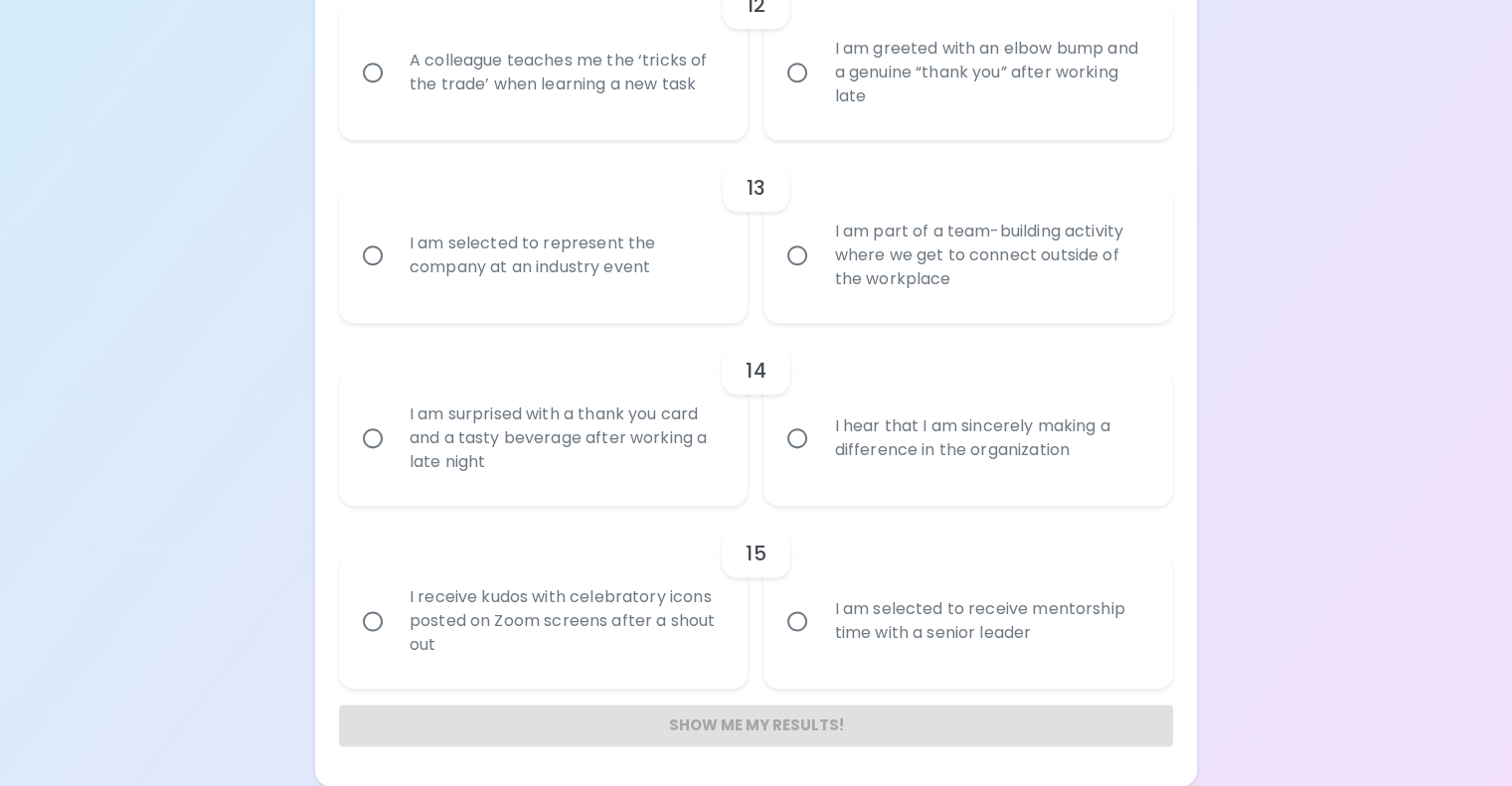 scroll, scrollTop: 2603, scrollLeft: 0, axis: vertical 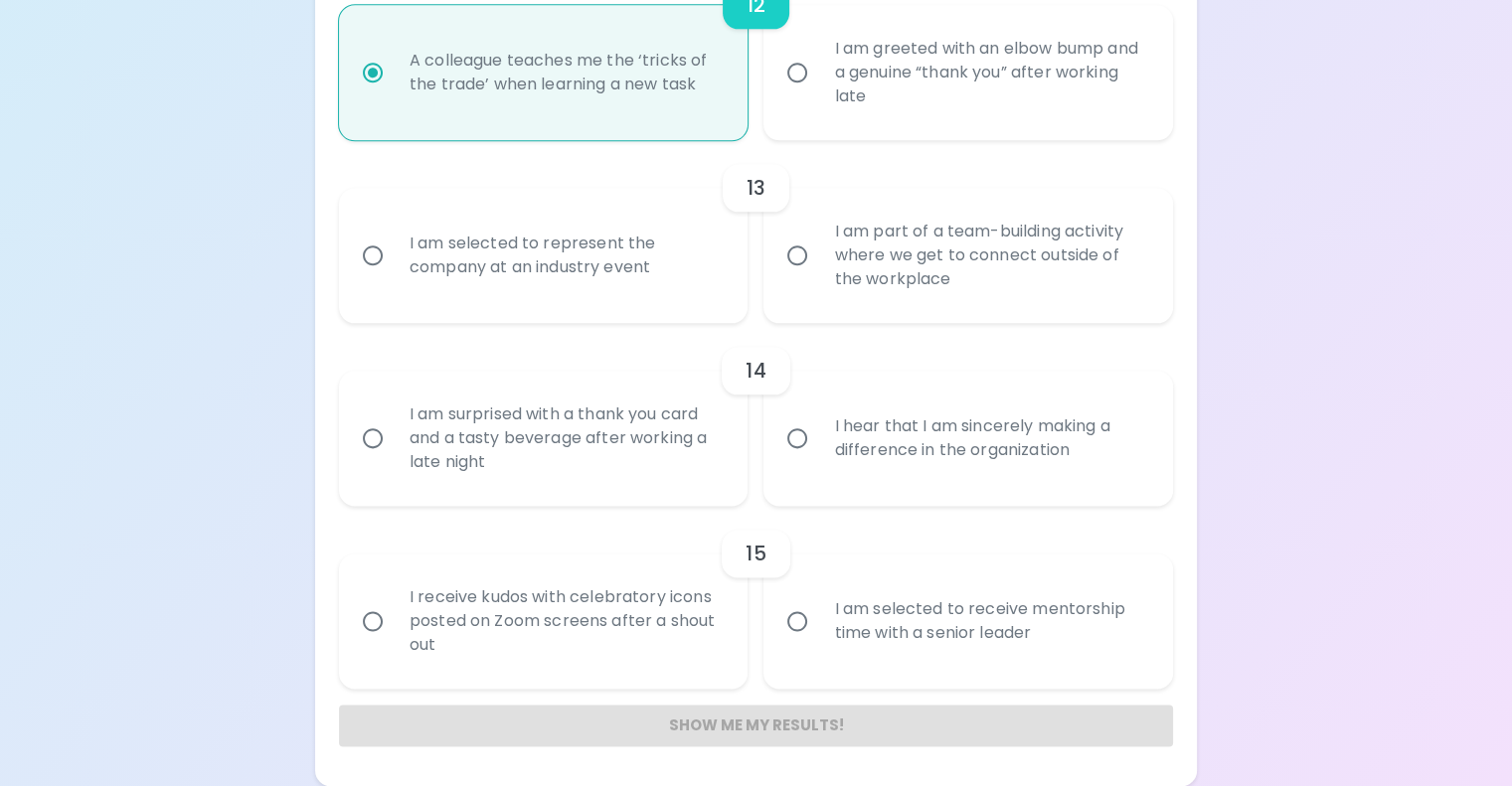 radio on "true" 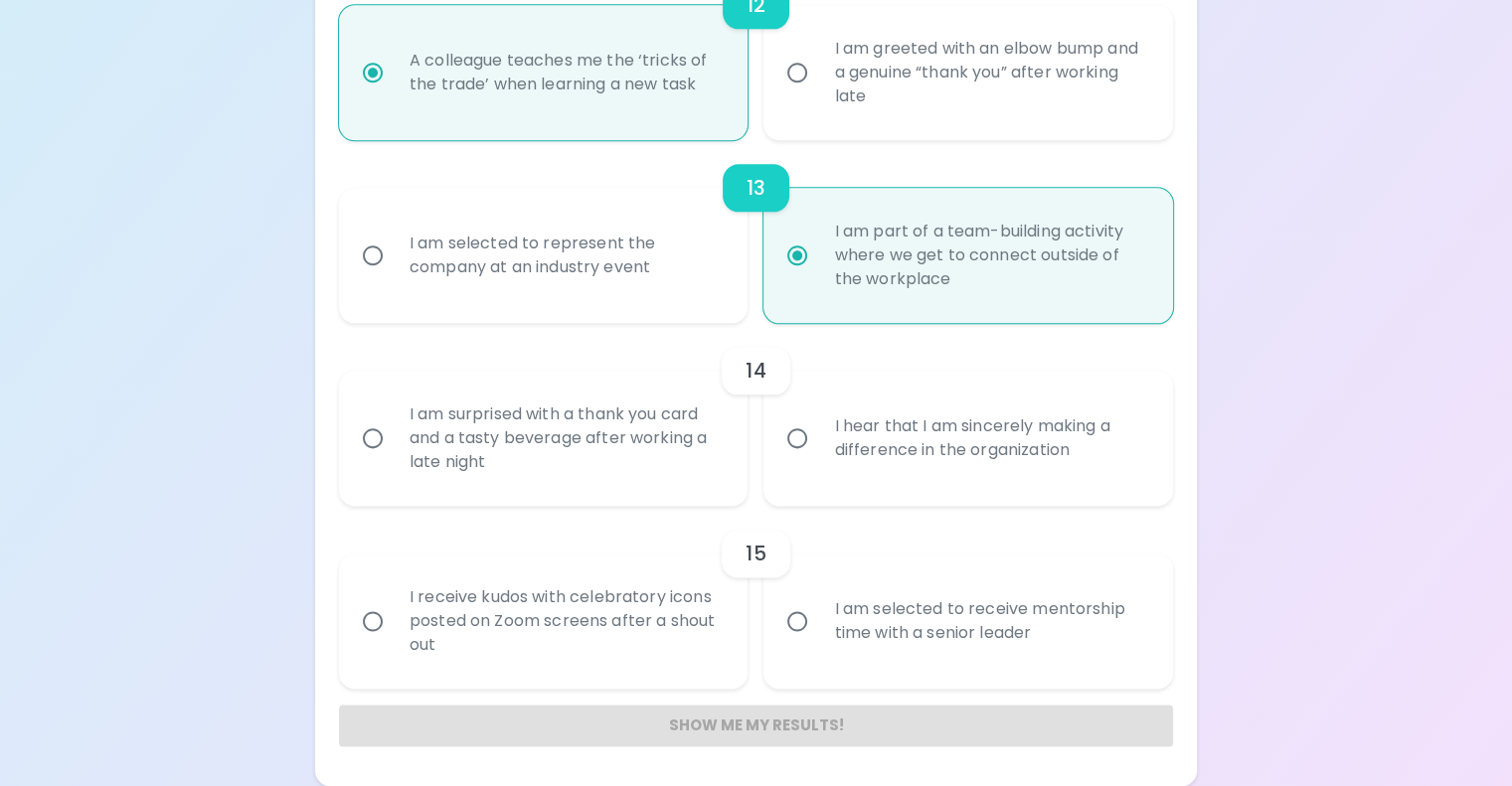 radio on "true" 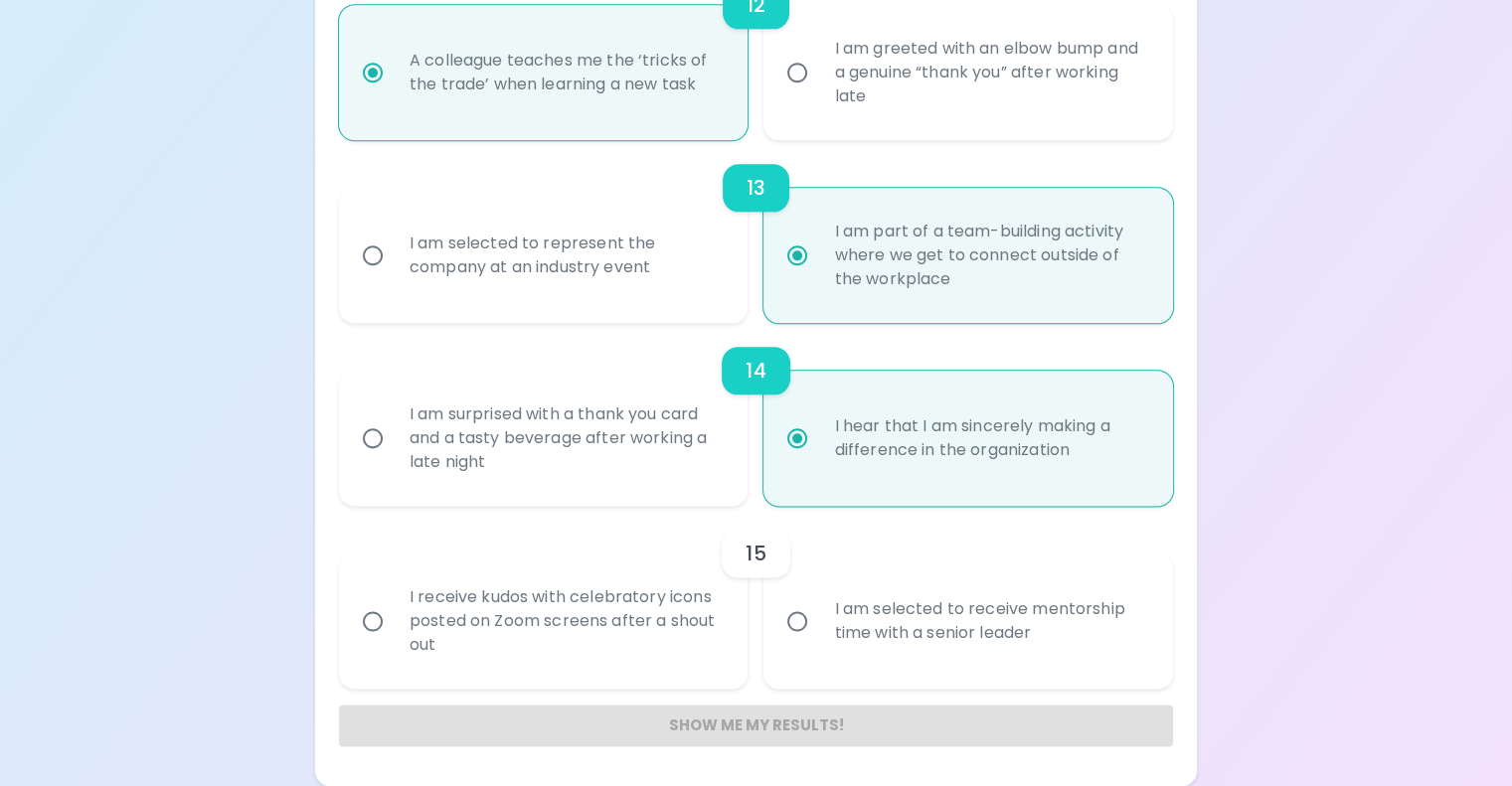 radio on "true" 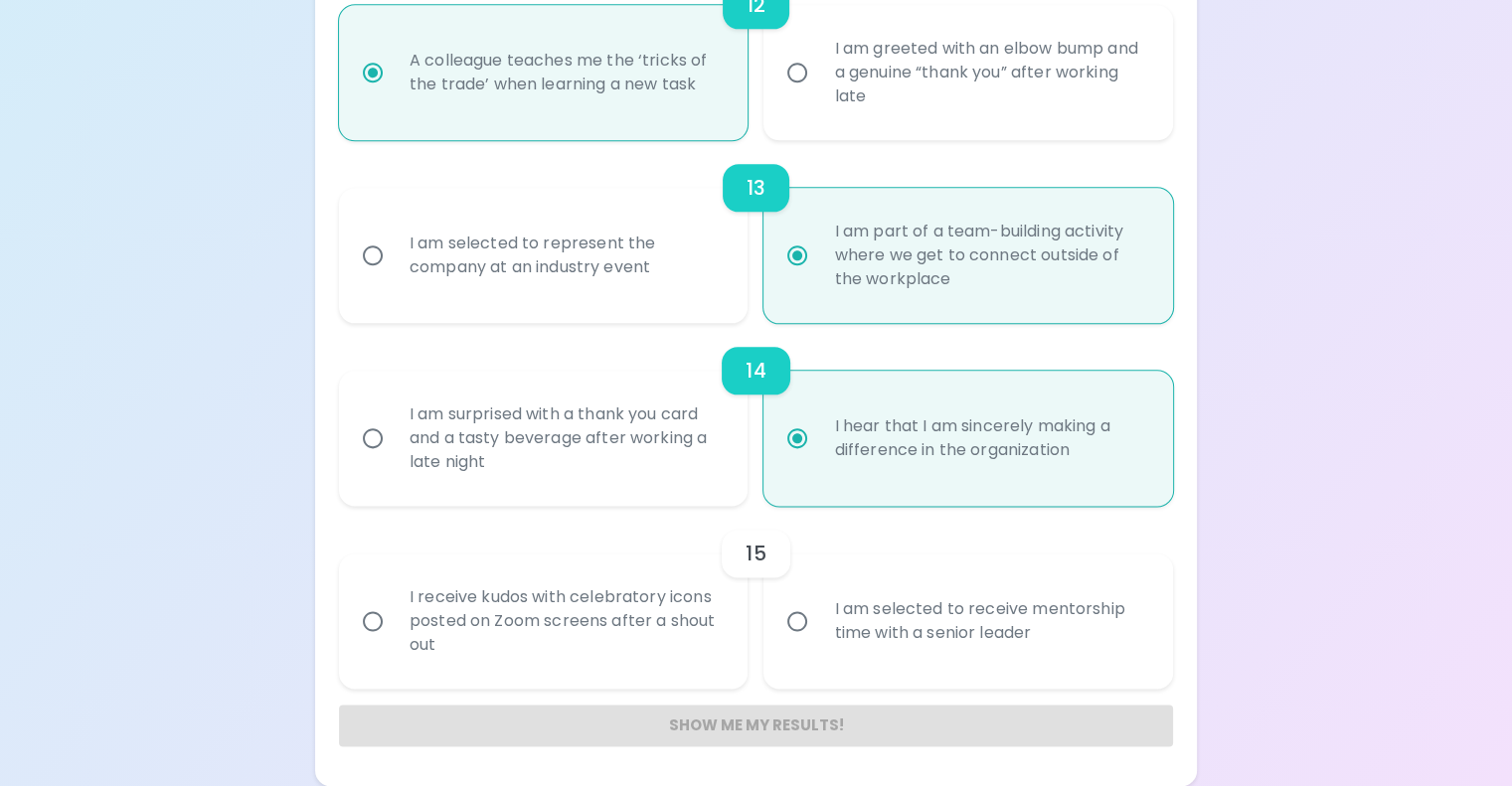 radio on "false" 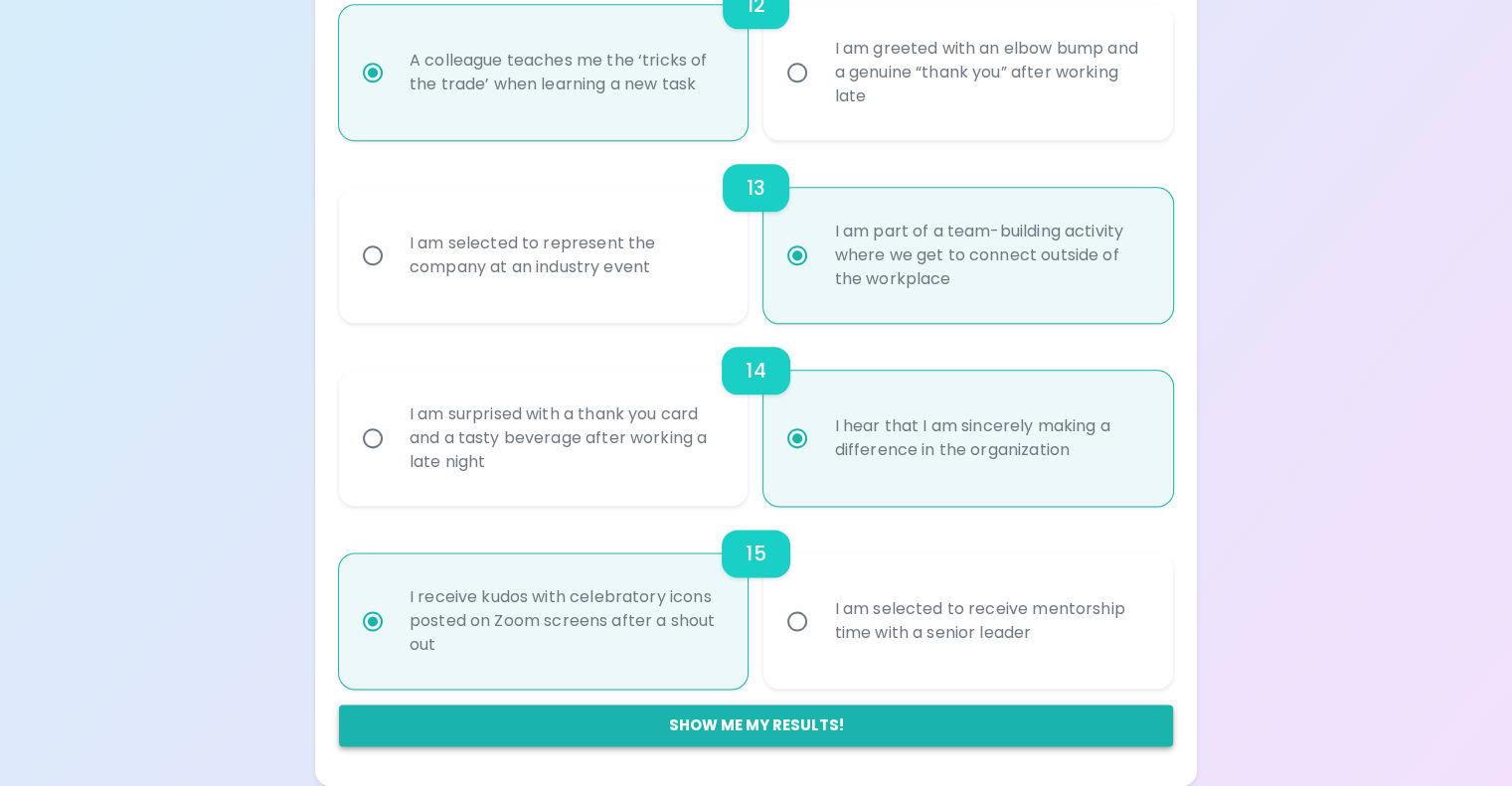 radio on "true" 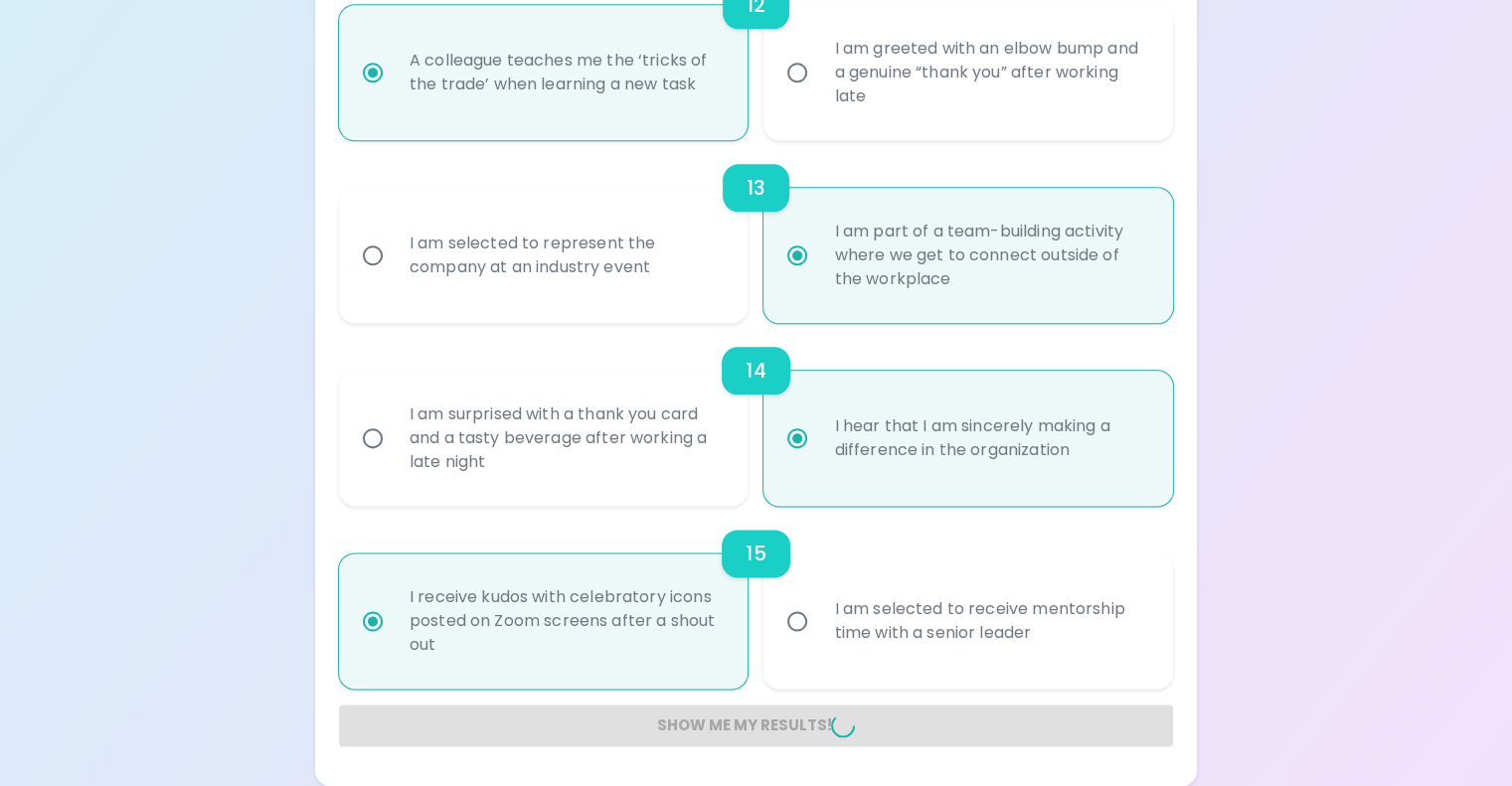 radio on "false" 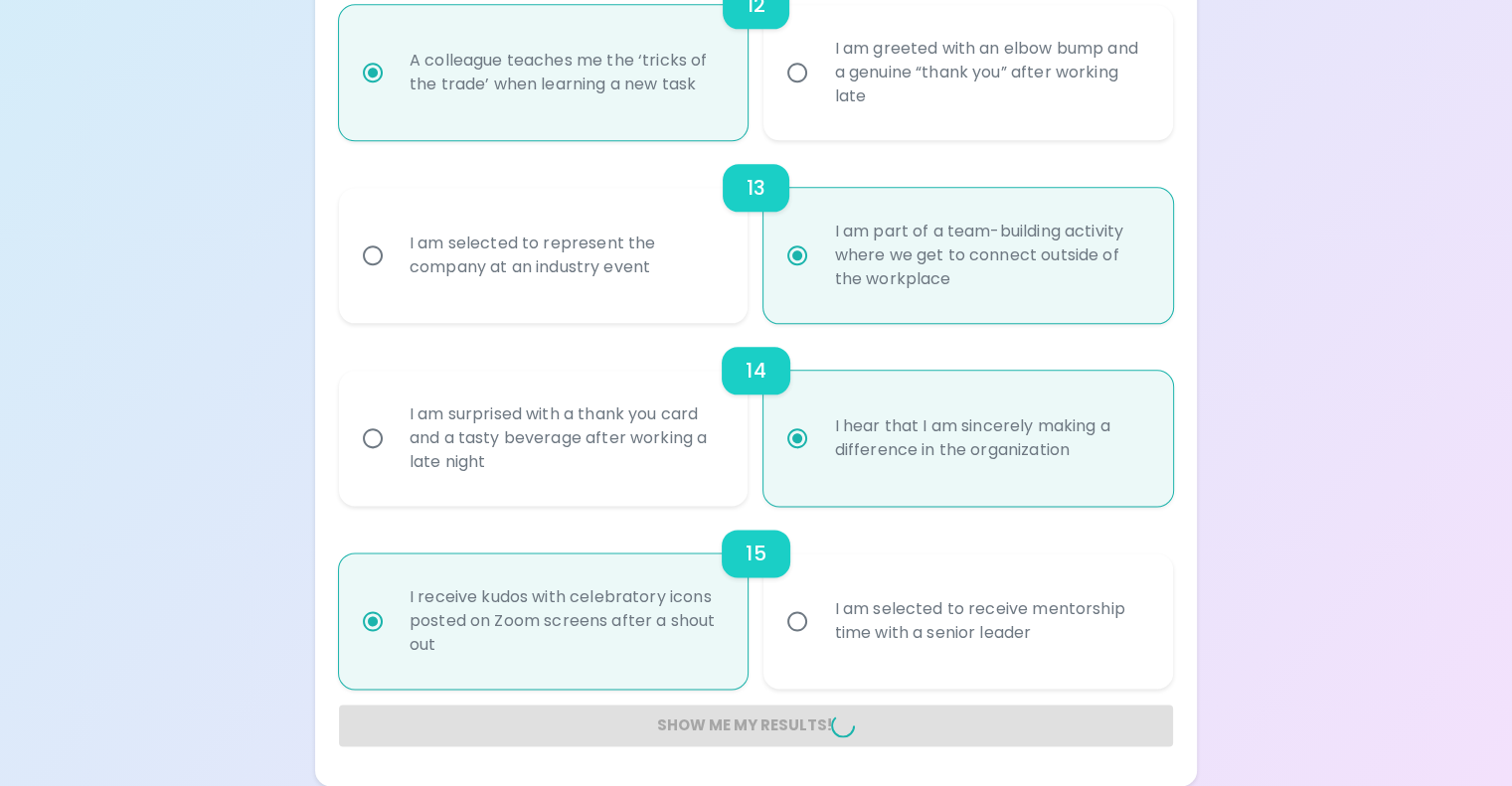 radio on "false" 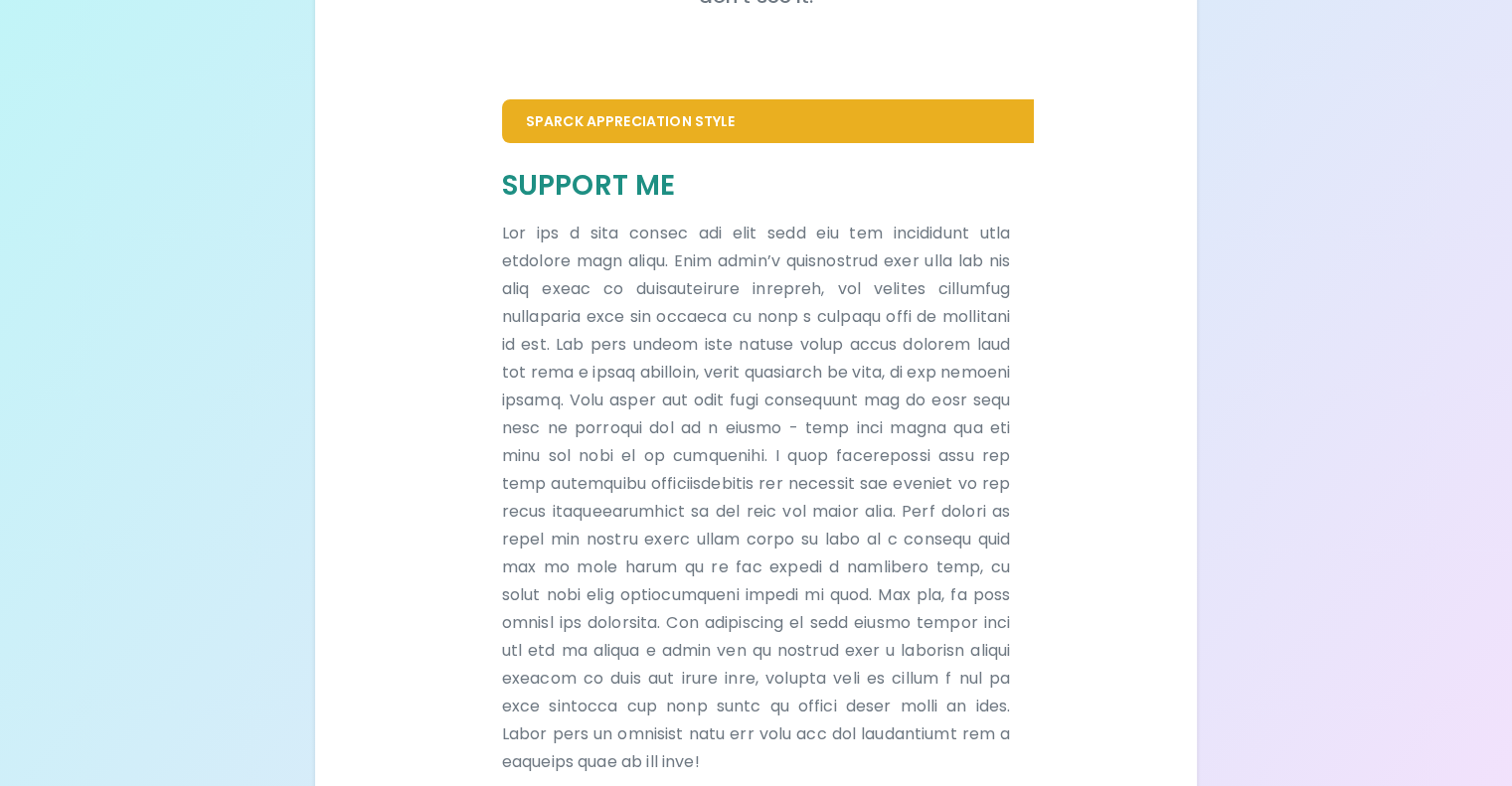 scroll, scrollTop: 366, scrollLeft: 0, axis: vertical 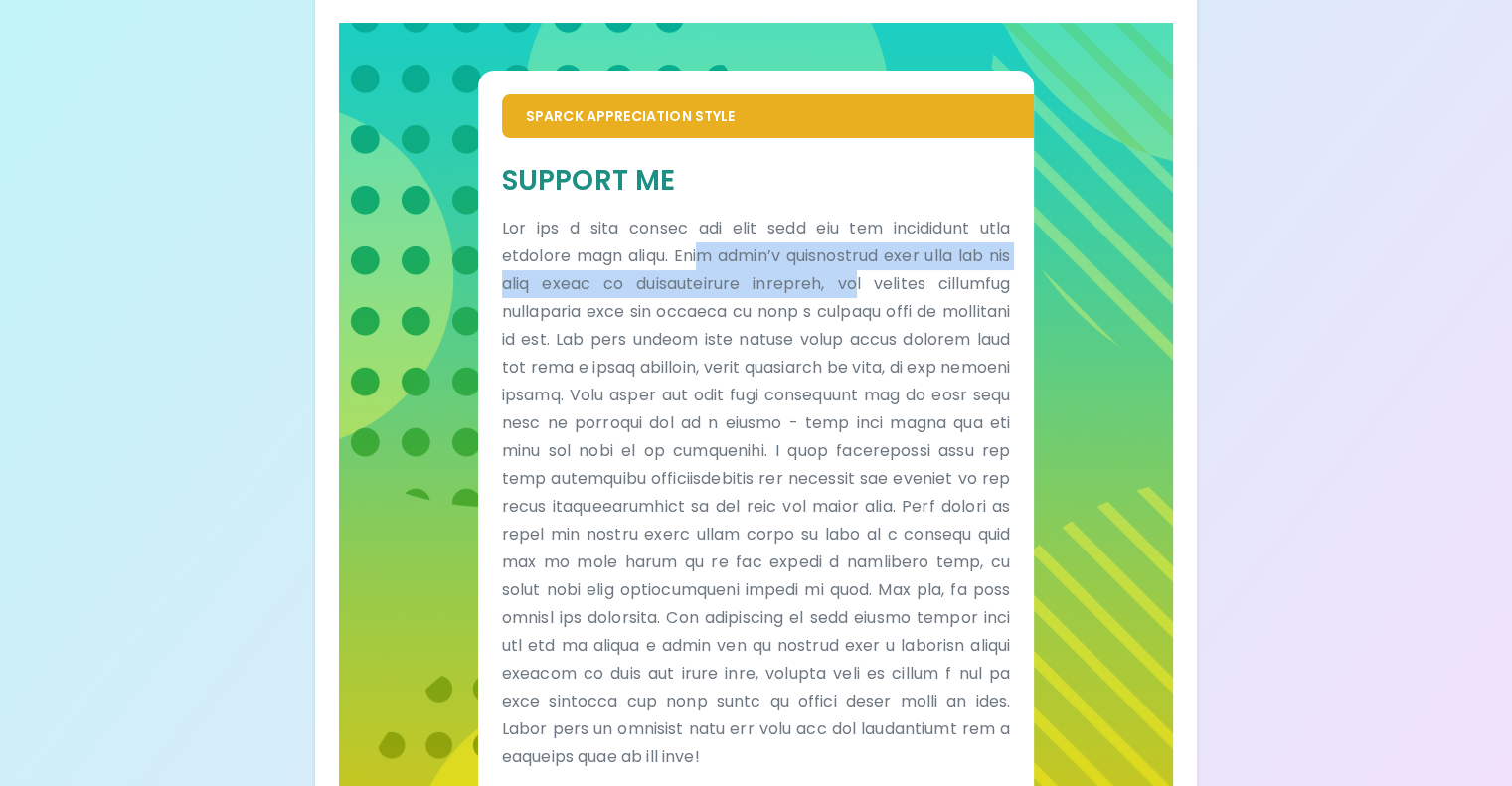 drag, startPoint x: 668, startPoint y: 329, endPoint x: 708, endPoint y: 392, distance: 74.62573 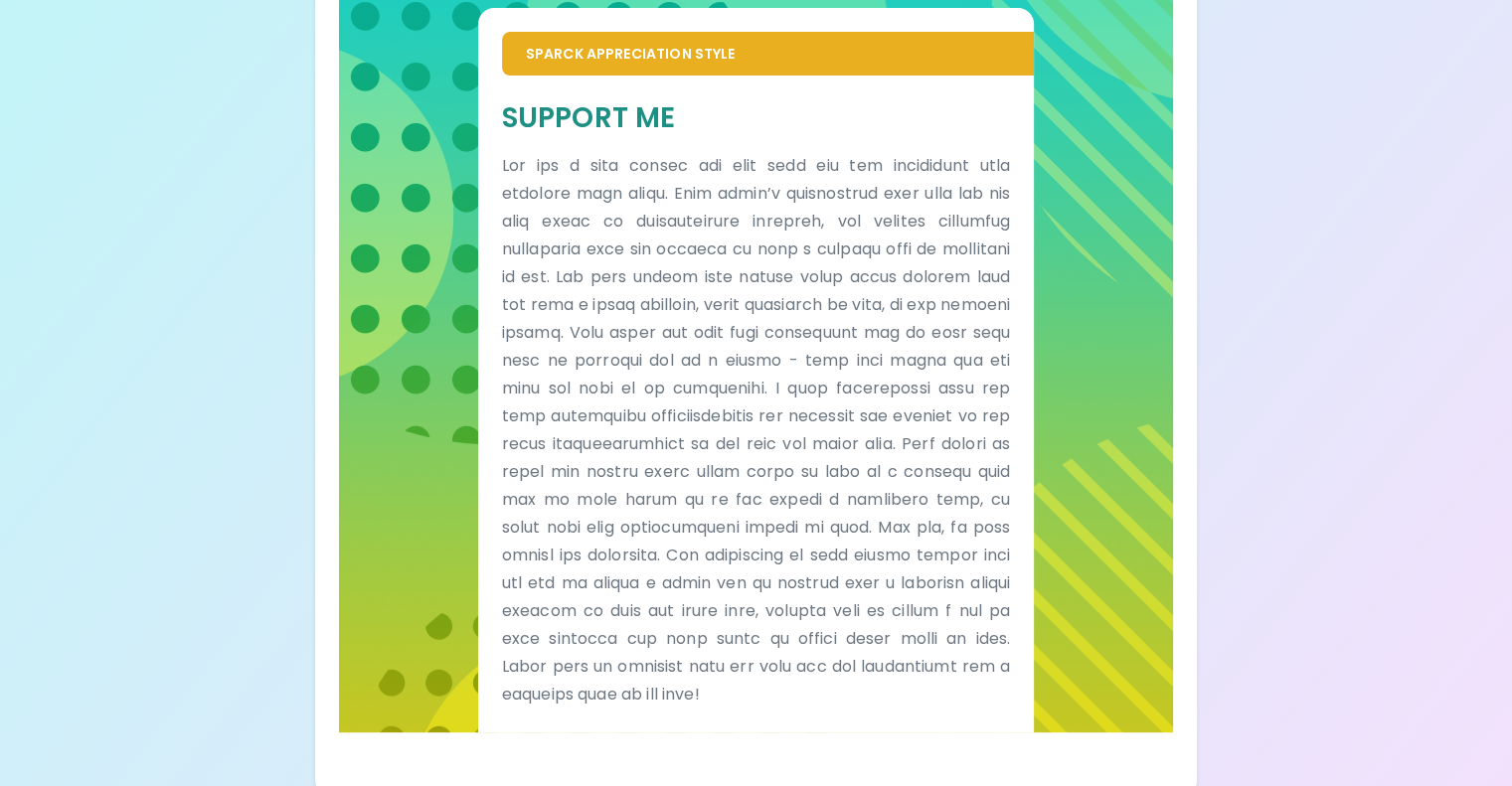 click at bounding box center (756, 430) 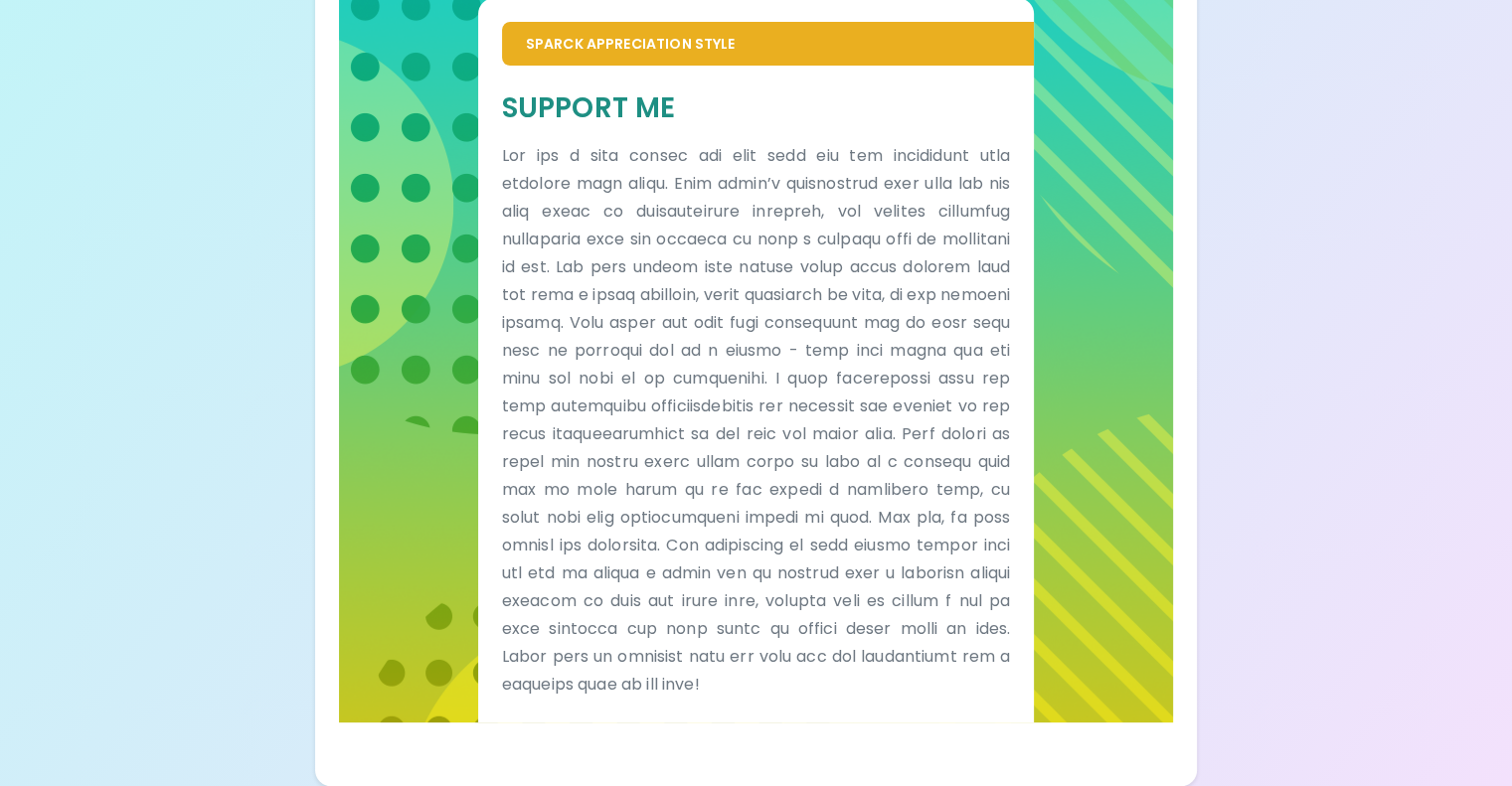 scroll, scrollTop: 811, scrollLeft: 0, axis: vertical 